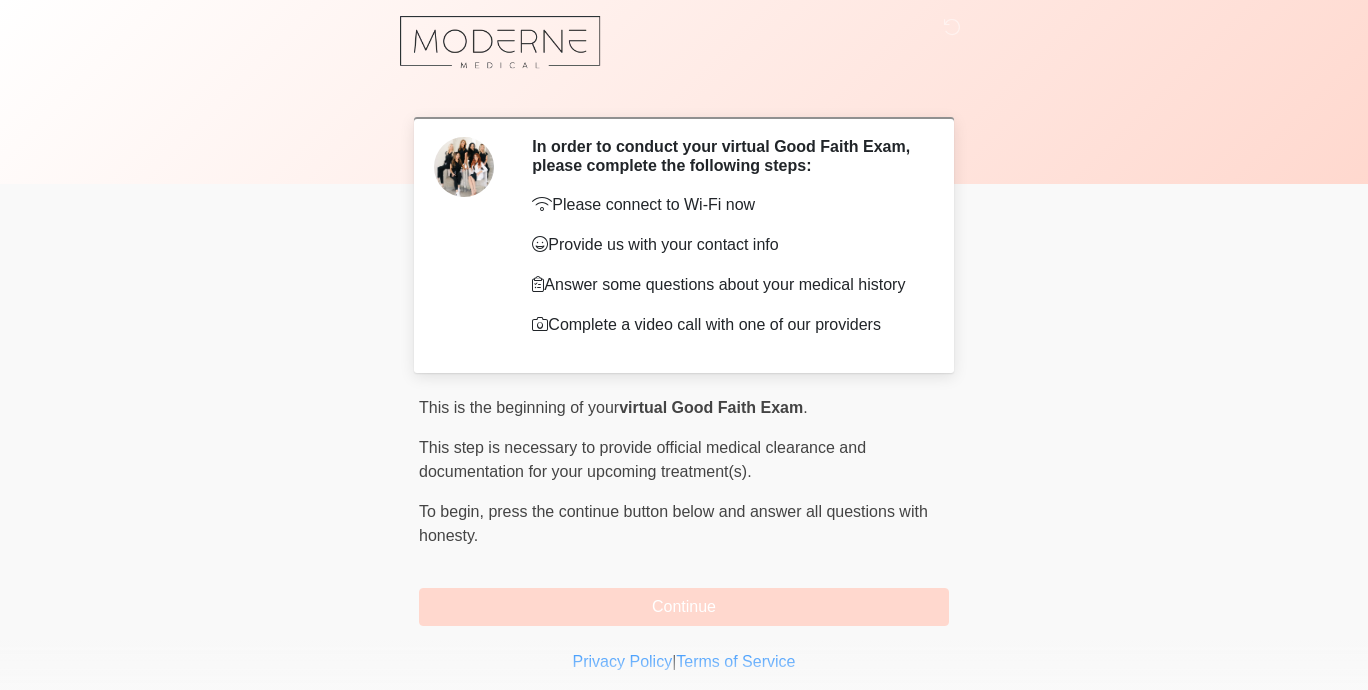 scroll, scrollTop: 44, scrollLeft: 0, axis: vertical 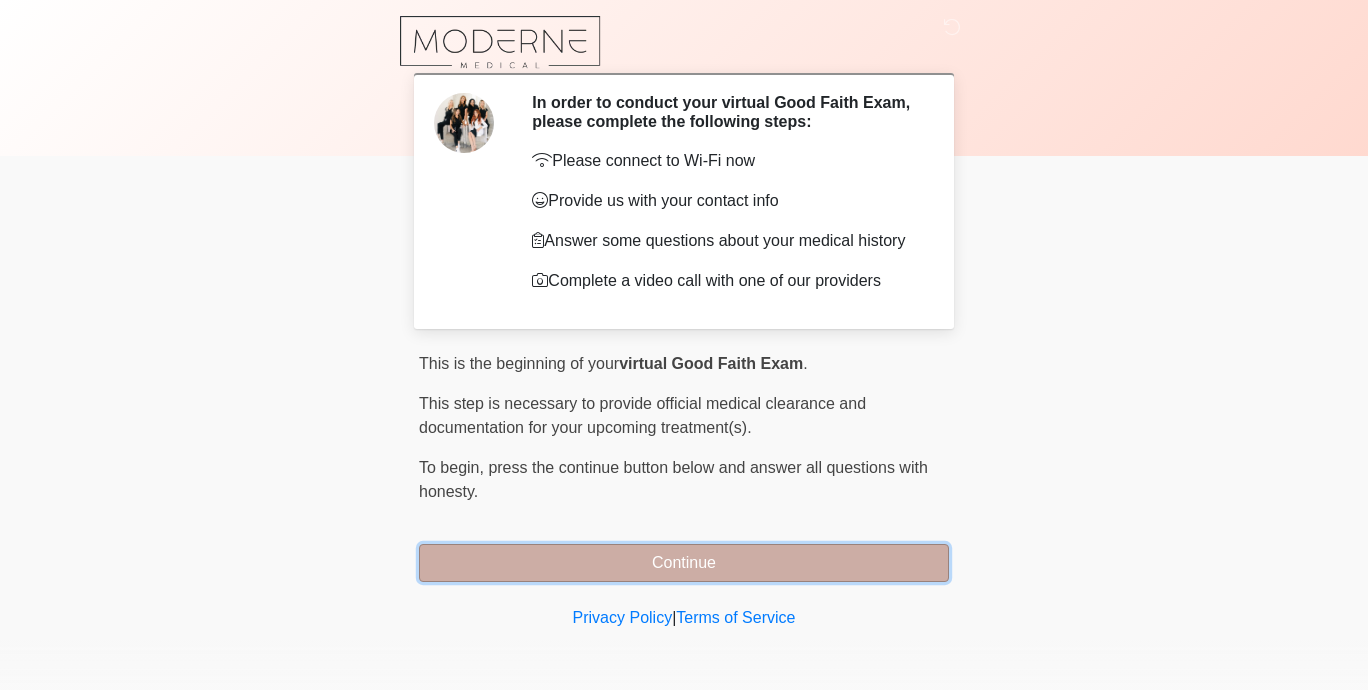 click on "Continue" at bounding box center (684, 563) 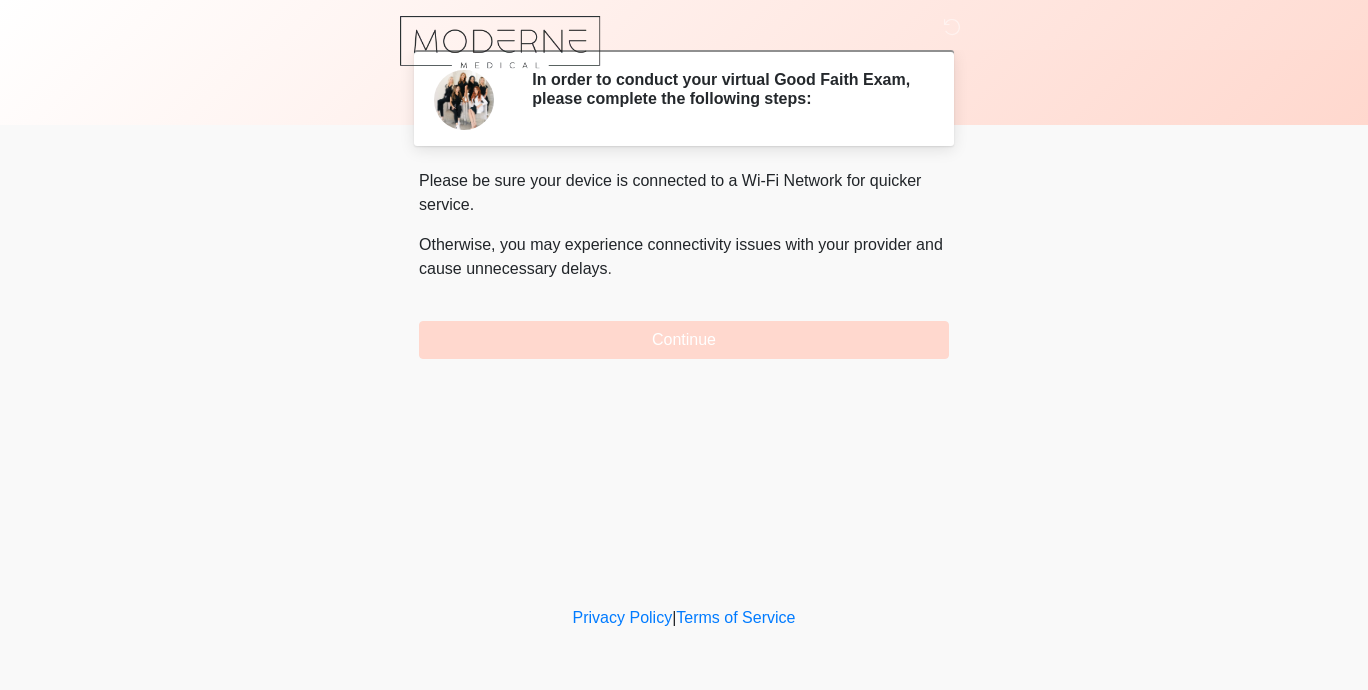 scroll, scrollTop: 0, scrollLeft: 0, axis: both 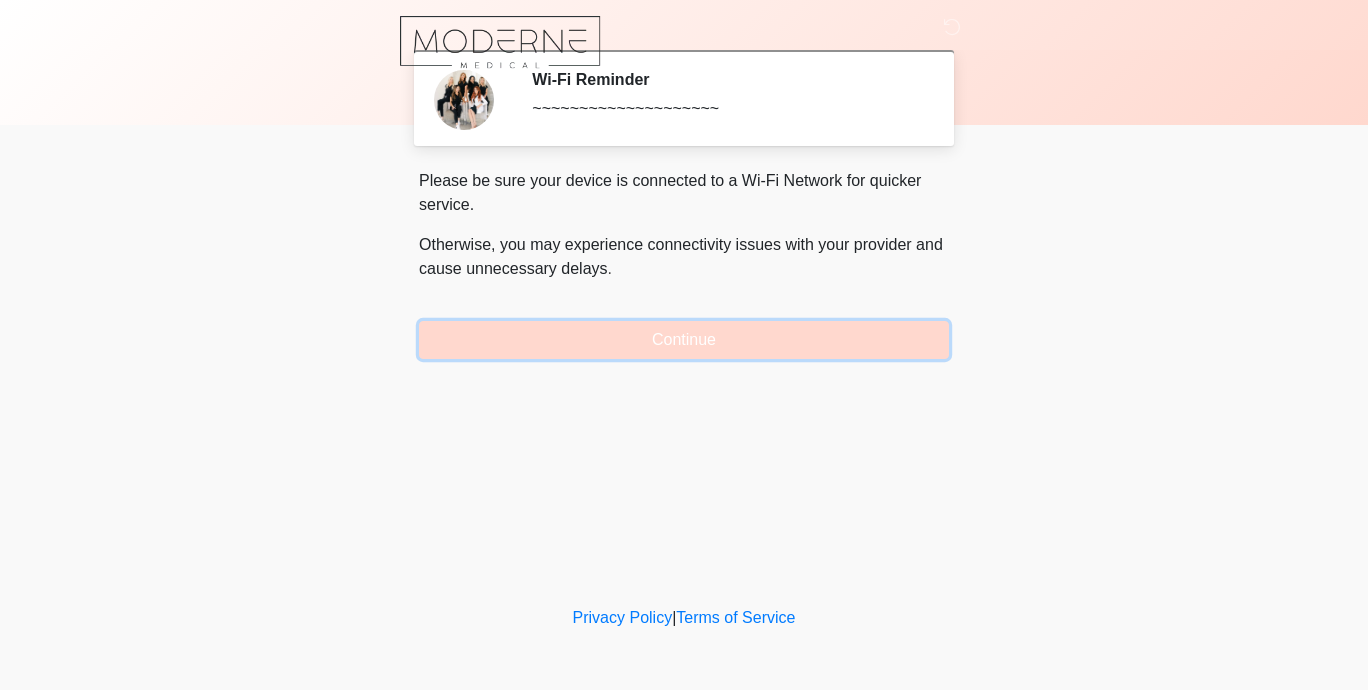 click on "Continue" at bounding box center [684, 340] 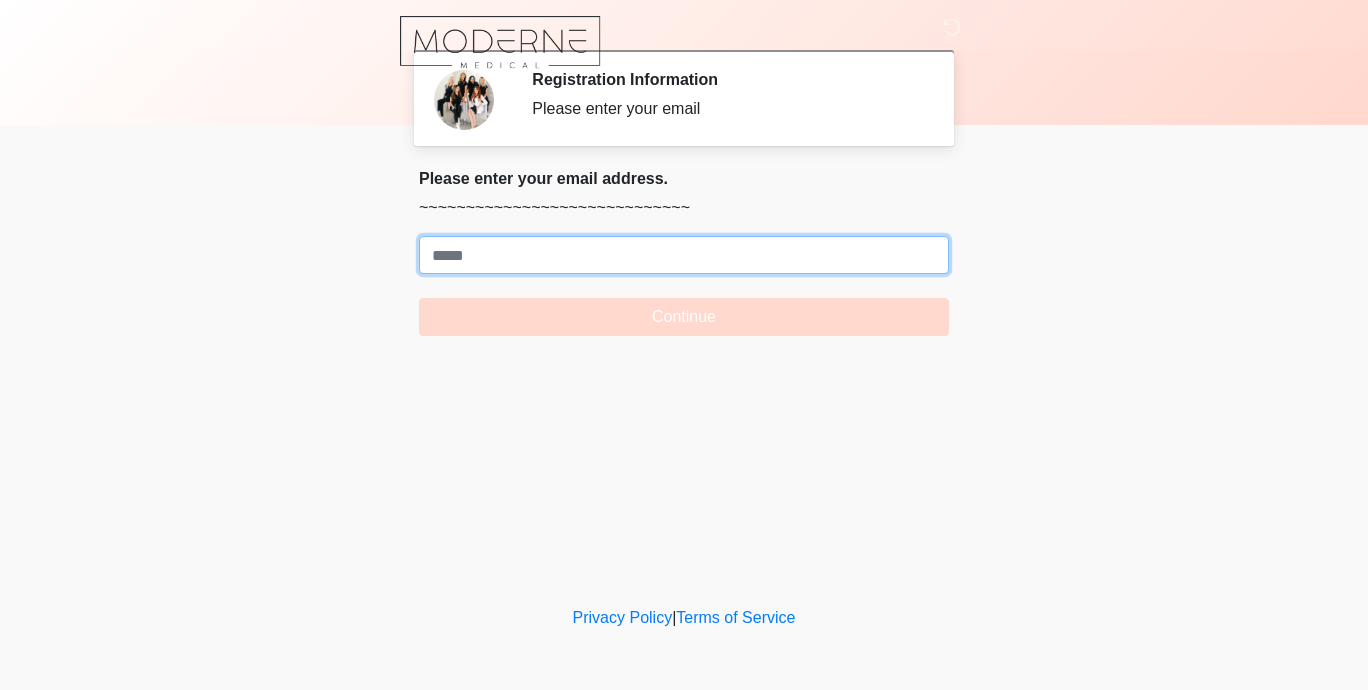 click on "Where should we email your treatment plan?" at bounding box center [684, 255] 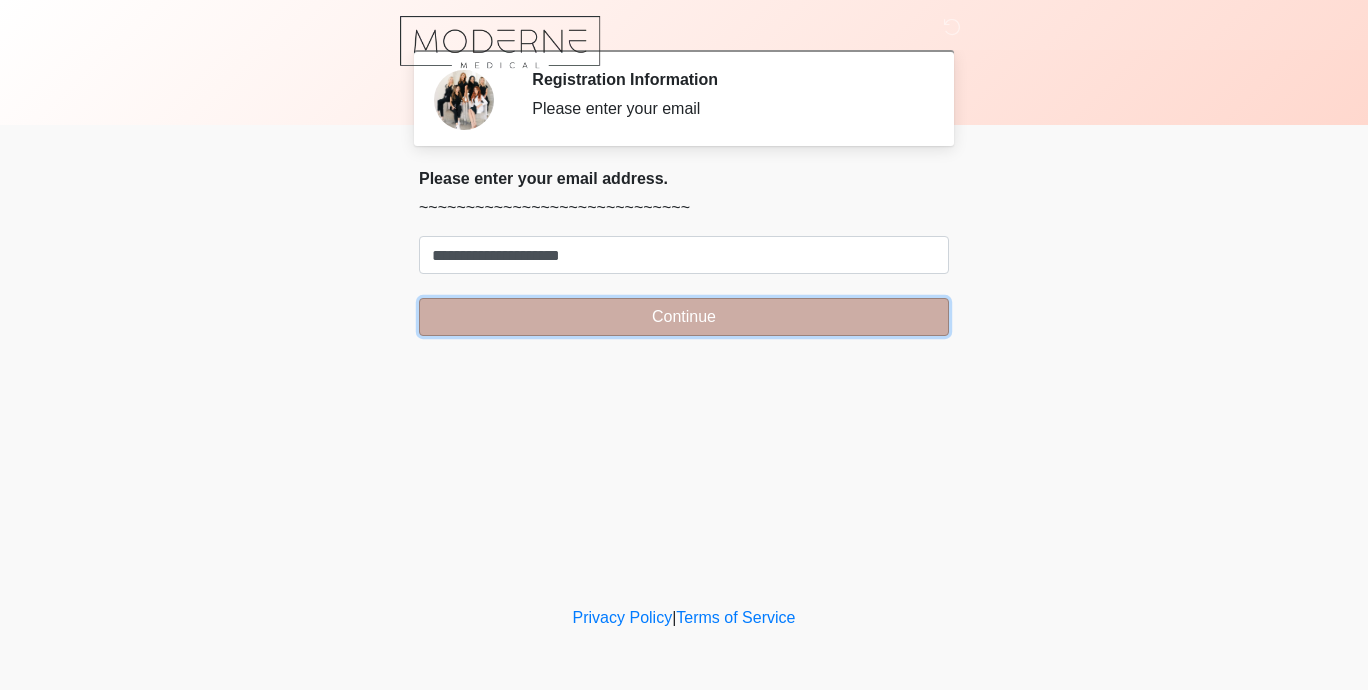 click on "Continue" at bounding box center [684, 317] 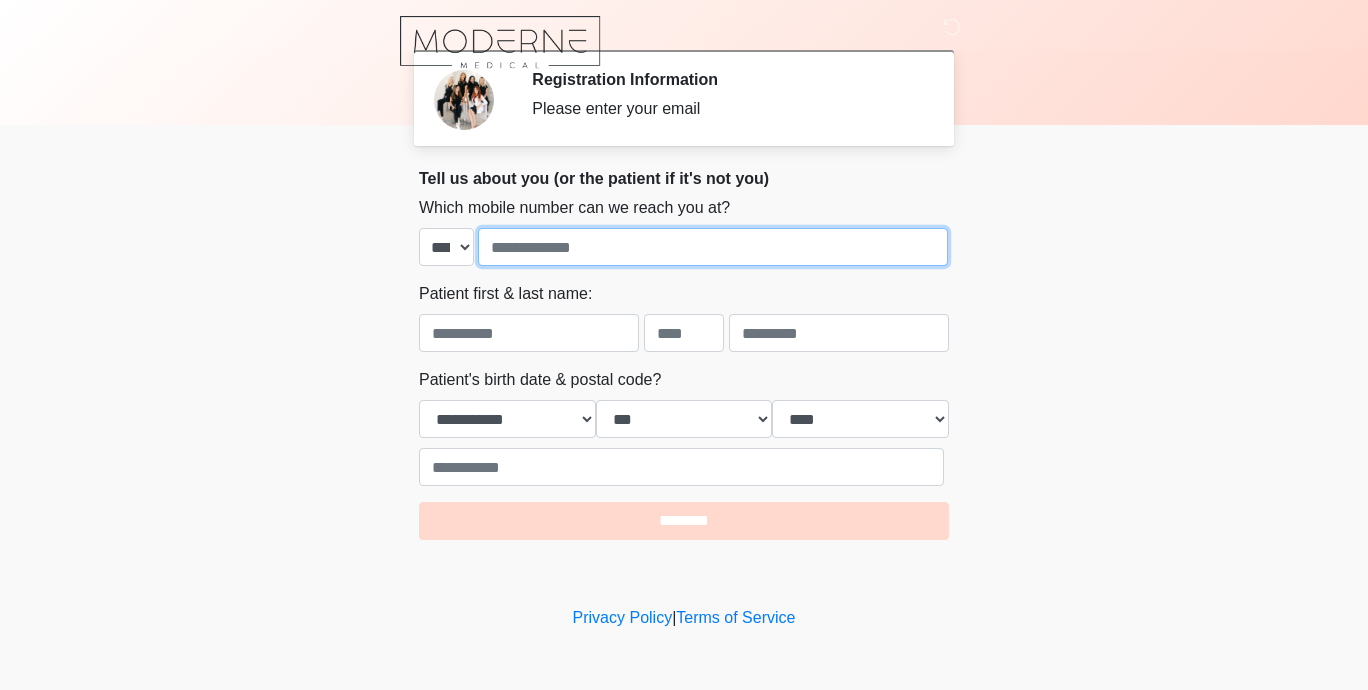 click at bounding box center [713, 247] 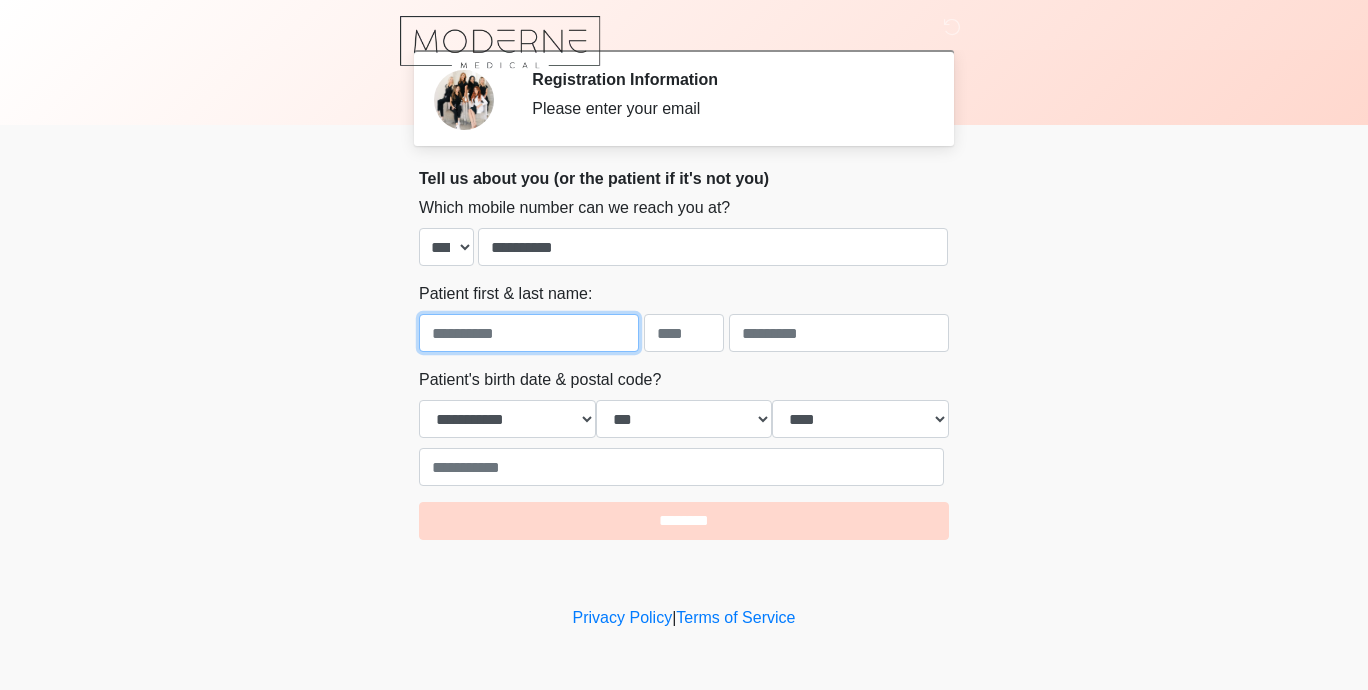 type on "*****" 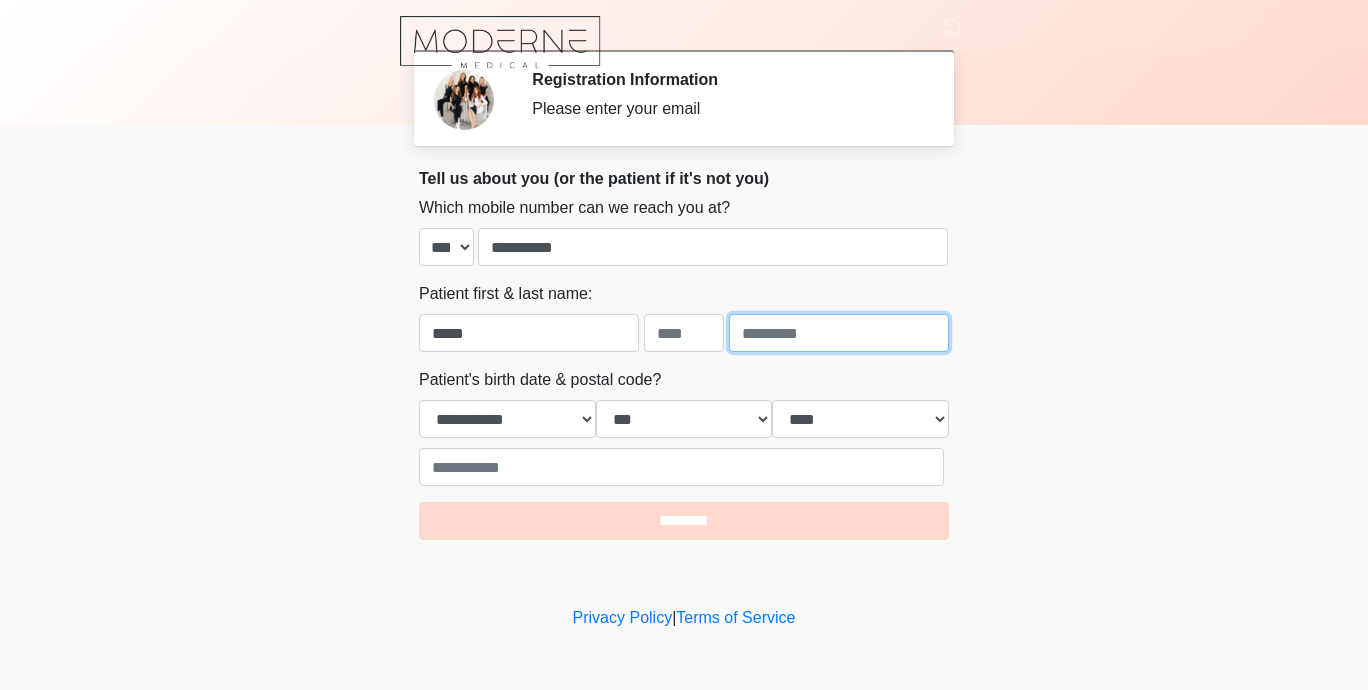 type on "*****" 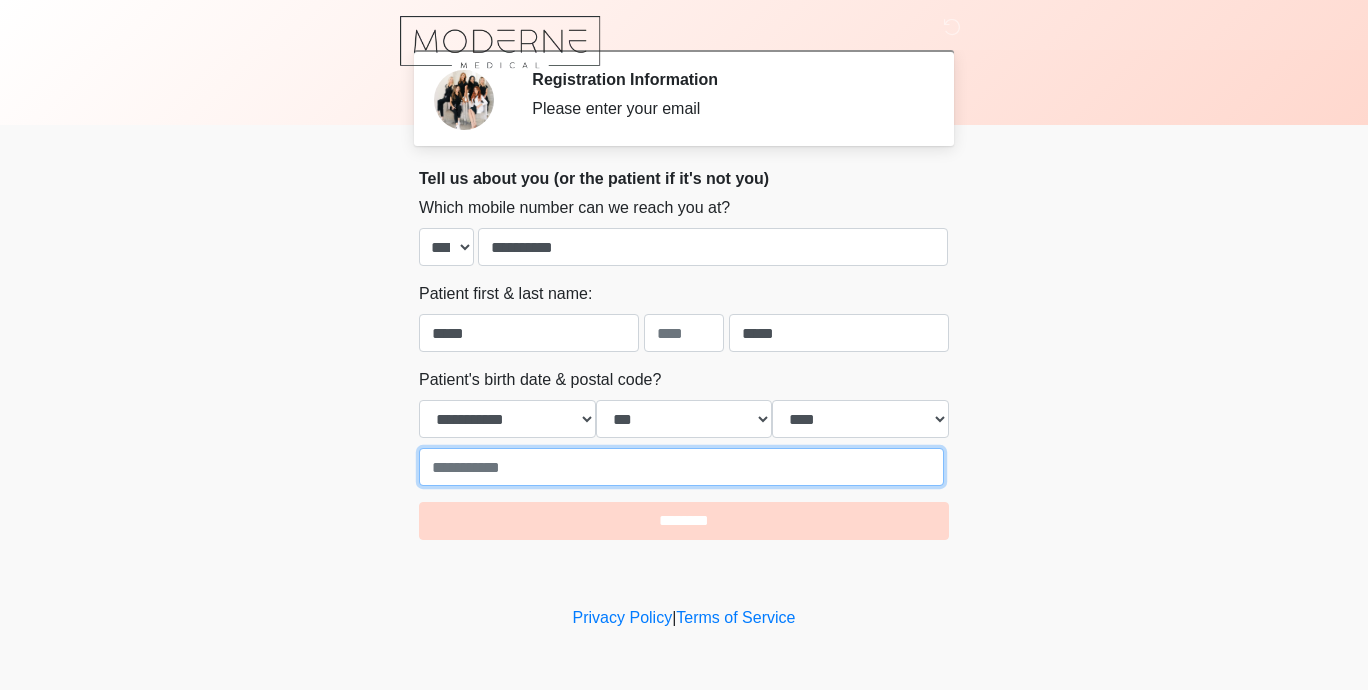 type on "*****" 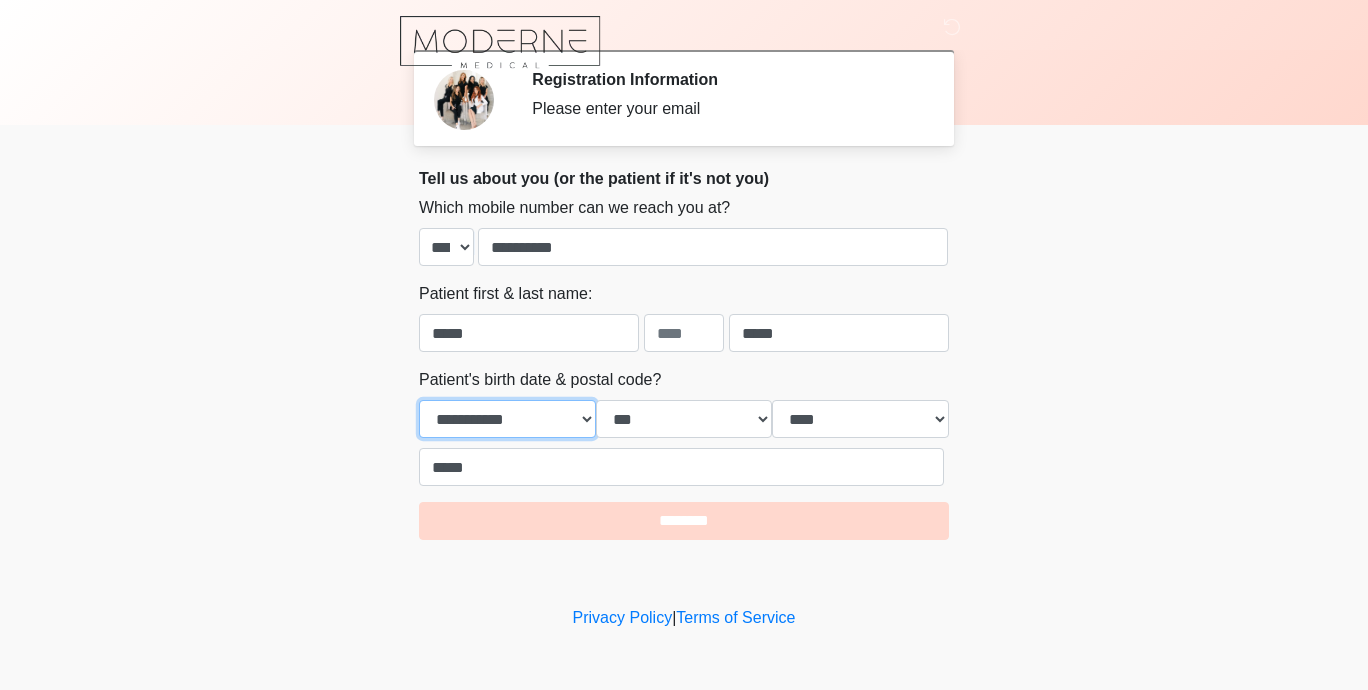 click on "**********" at bounding box center (507, 419) 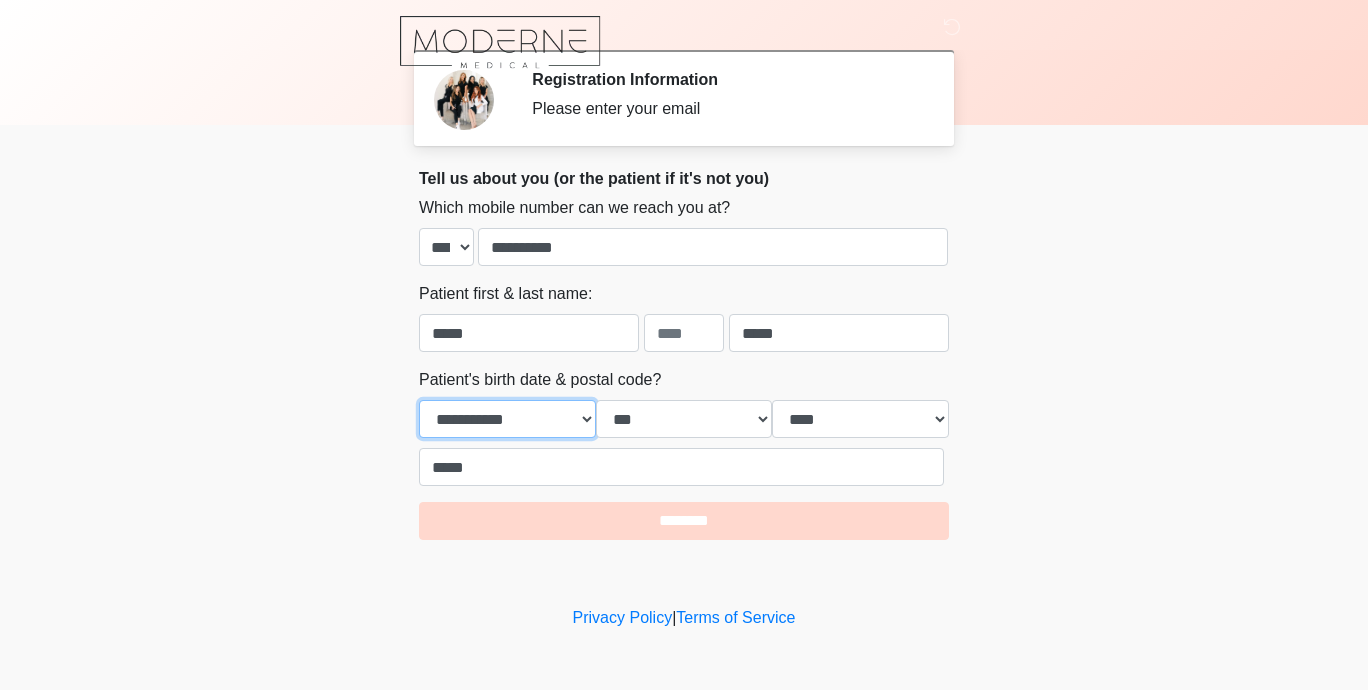 select on "**" 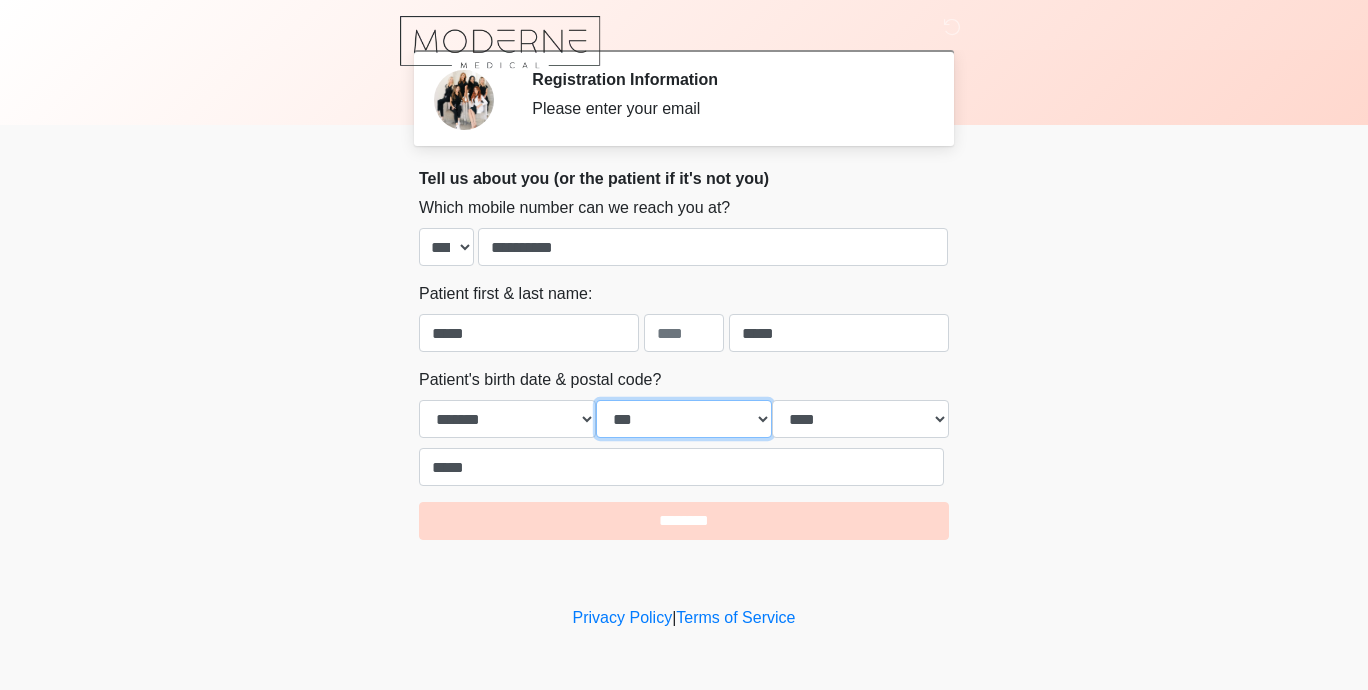 click on "***
*
*
*
*
*
*
*
*
*
**
**
**
**
**
**
**
**
**
**
**
**
**
**
**
**
**
**
**
**
**
**" at bounding box center [684, 419] 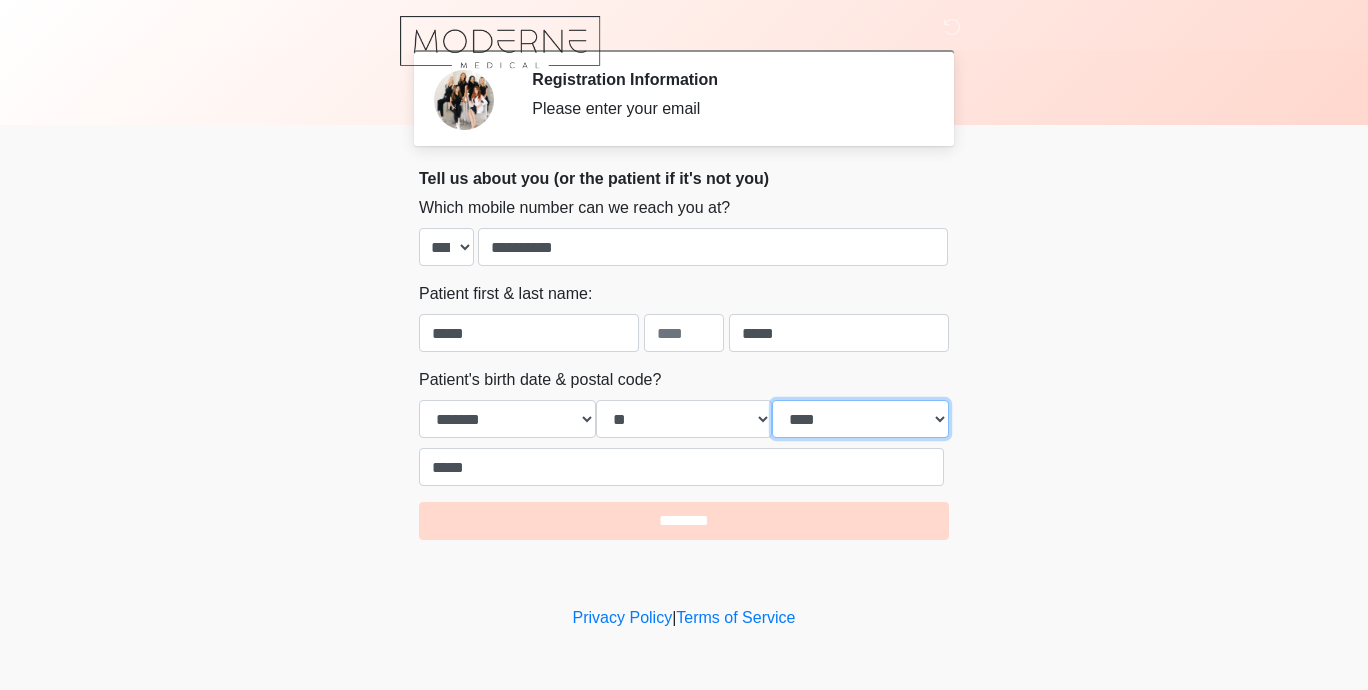 click on "****
****
****
****
****
****
****
****
****
****
****
****
****
****
****
****
****
****
****
****
****
****
****
****
****
****
****
****
****
****
****
****
****
****
****
****
****
****
****
****
****
****
****
****
****
****
****
****
****
****
****
****
****
****
****
****
****
****
****
****
****
****
****
****
****
****
****
****
****
****
****
****
****
****
****
****
****
****
****
****
****
****
****
****
****
****
****
****
****
****
****
****
****
****
****
****
****
****
****
****
****
****" at bounding box center [860, 419] 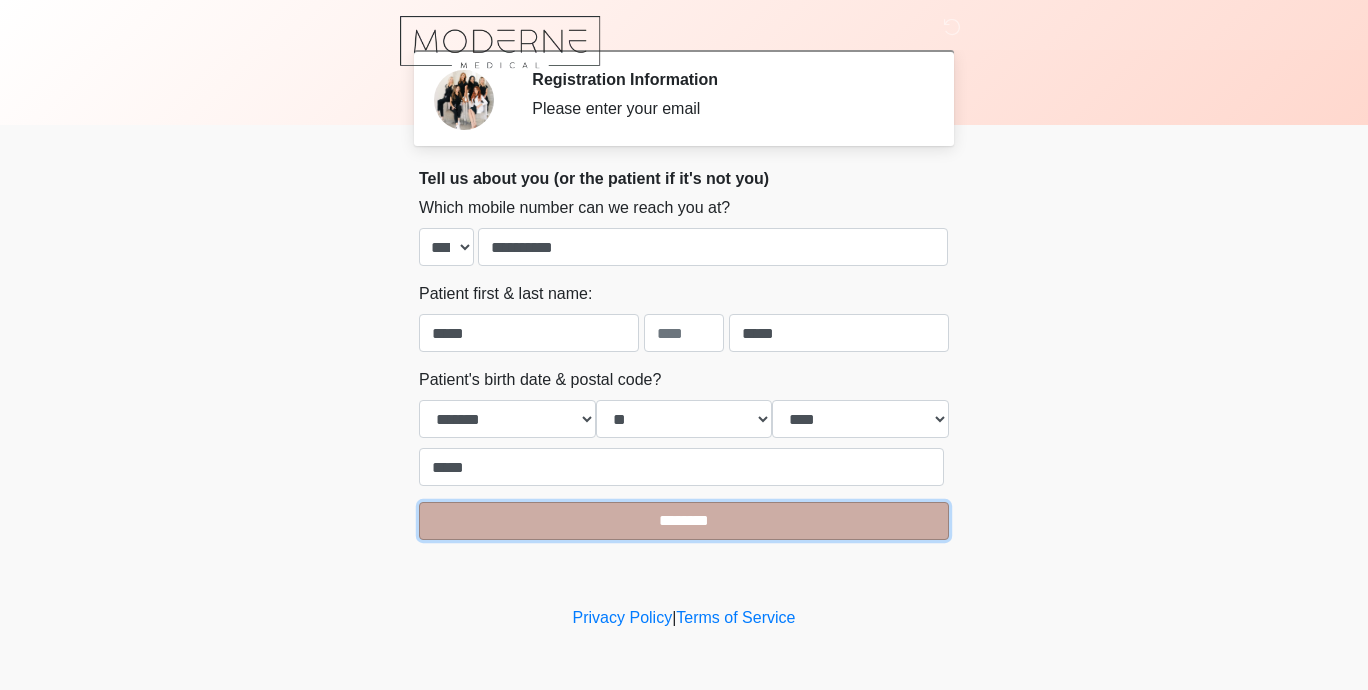 click on "********" at bounding box center (684, 521) 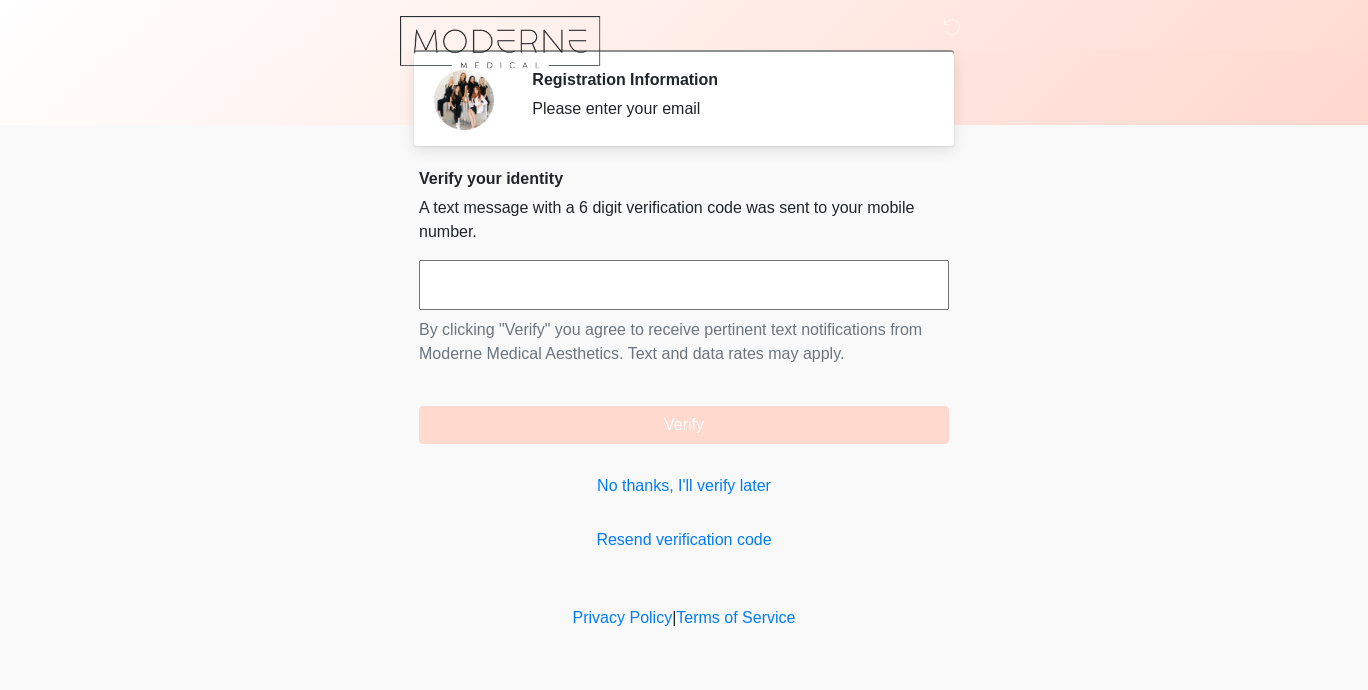 click at bounding box center (684, 285) 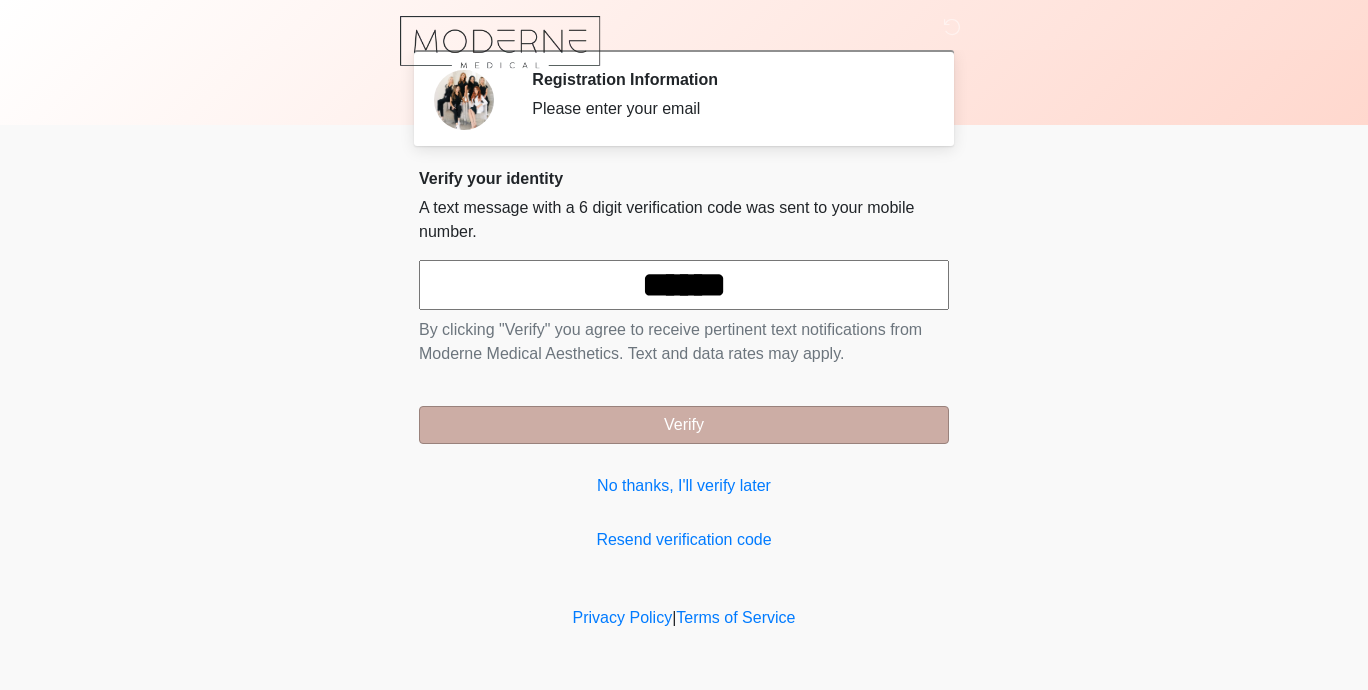 type on "******" 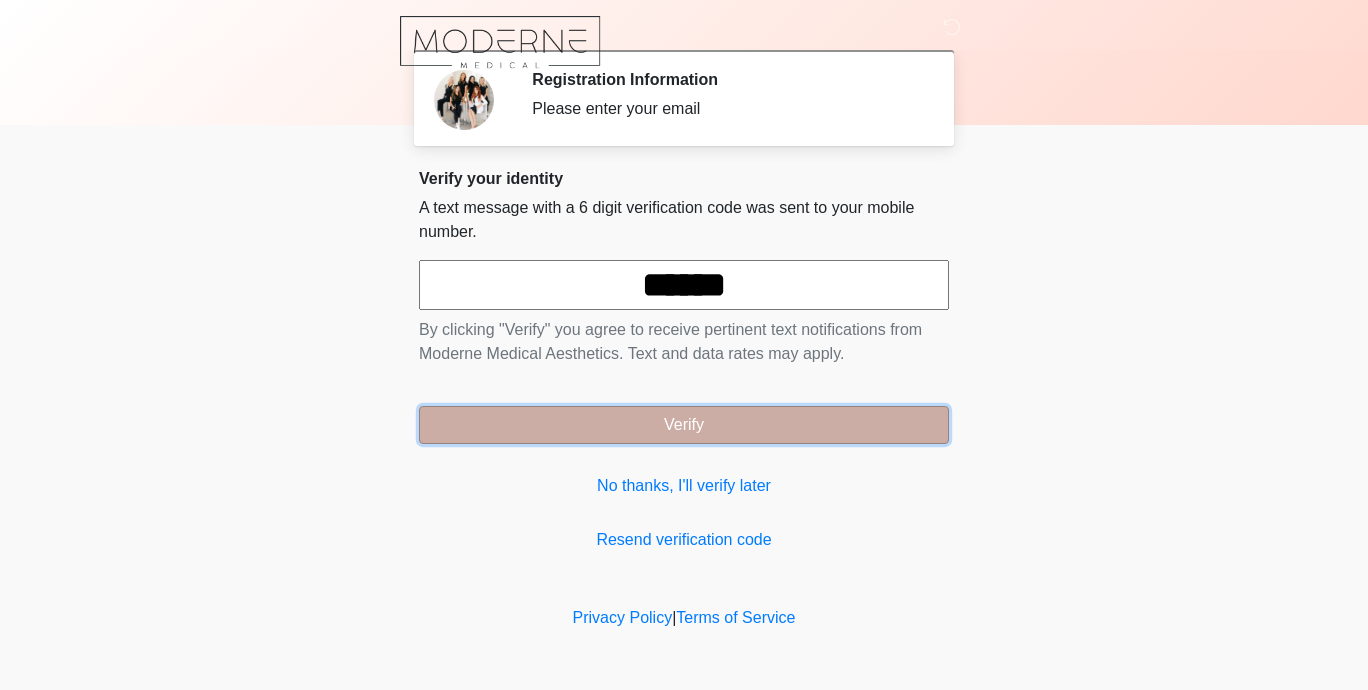 click on "Verify" at bounding box center (684, 425) 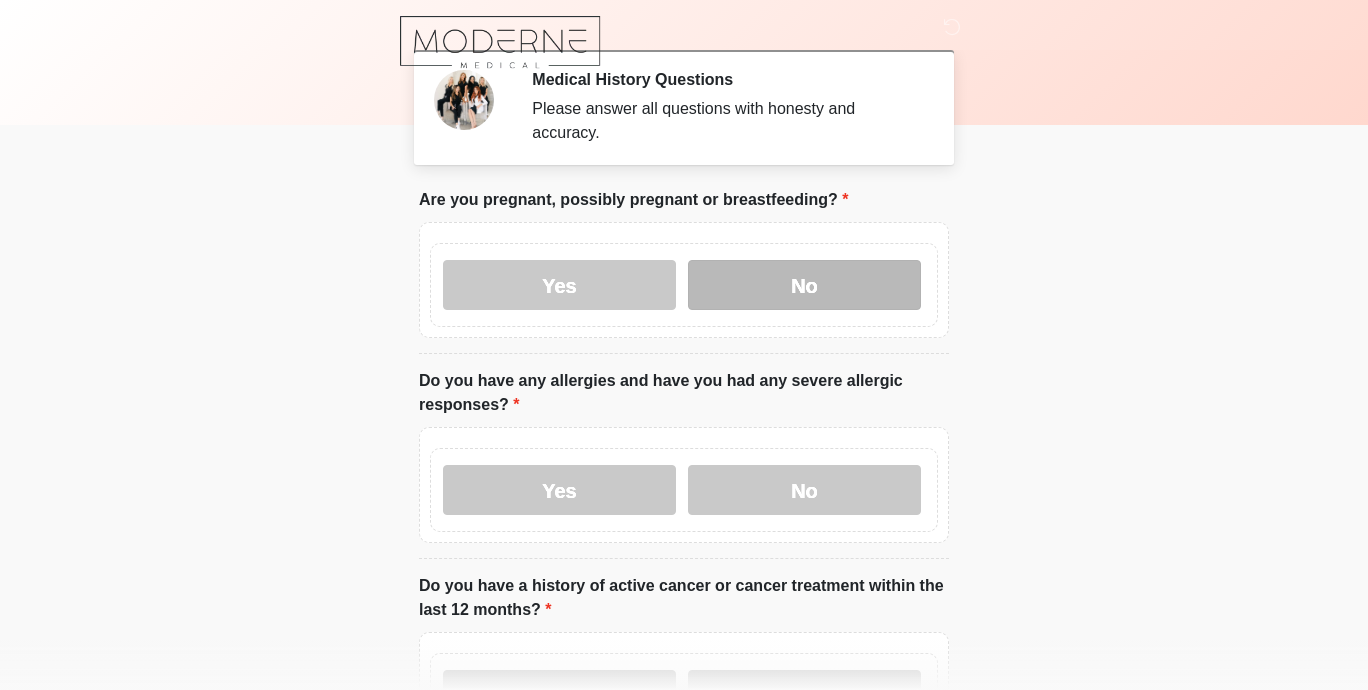 click on "No" at bounding box center [804, 285] 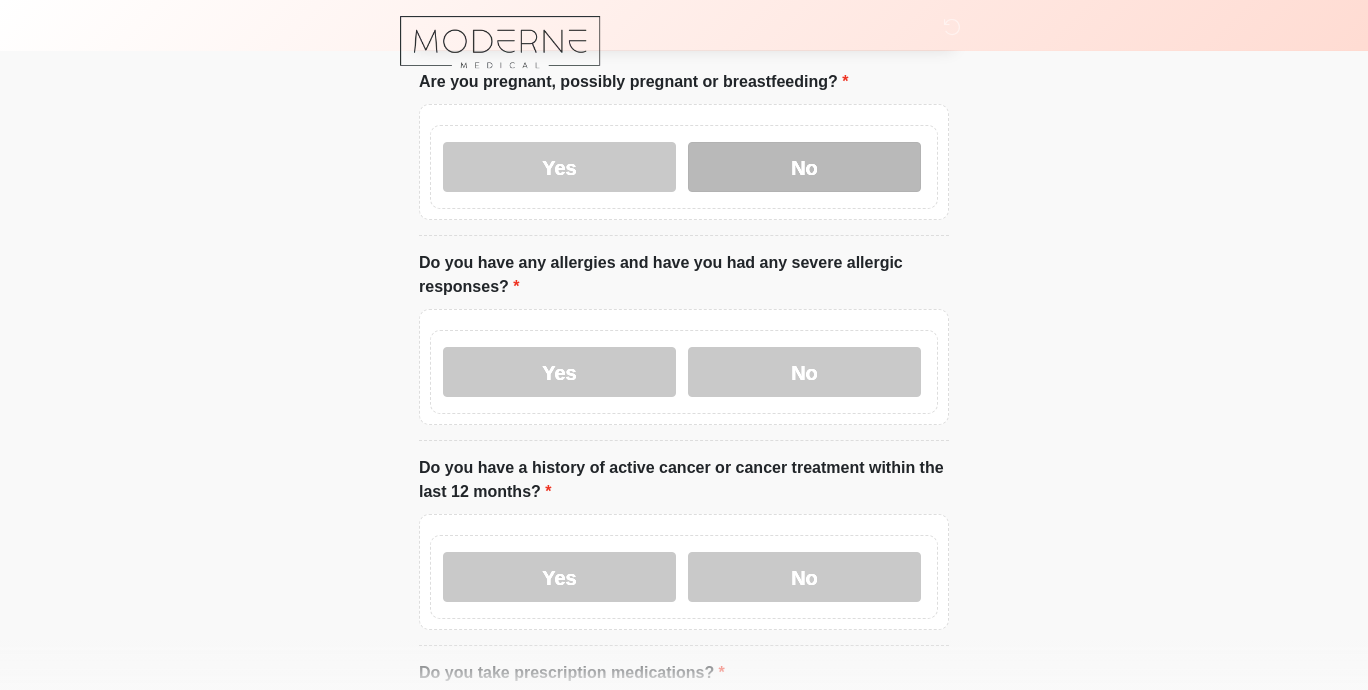 scroll, scrollTop: 122, scrollLeft: 0, axis: vertical 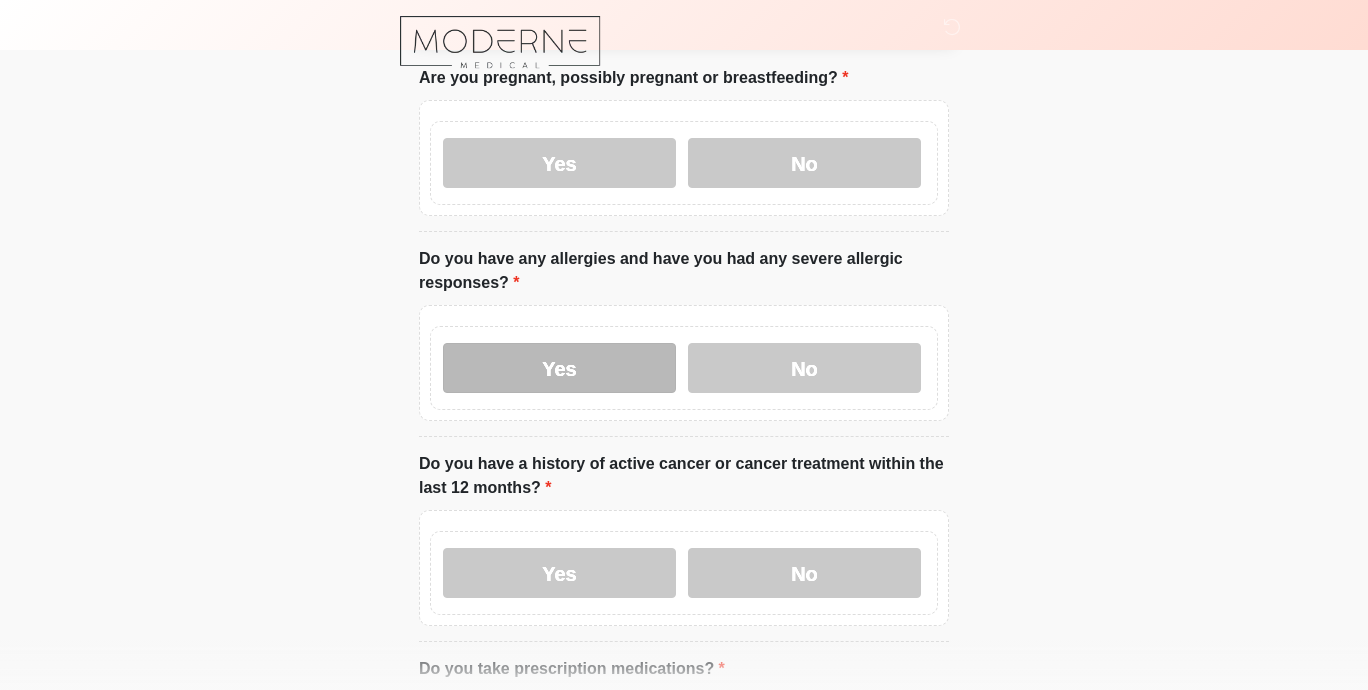click on "Yes" at bounding box center [559, 368] 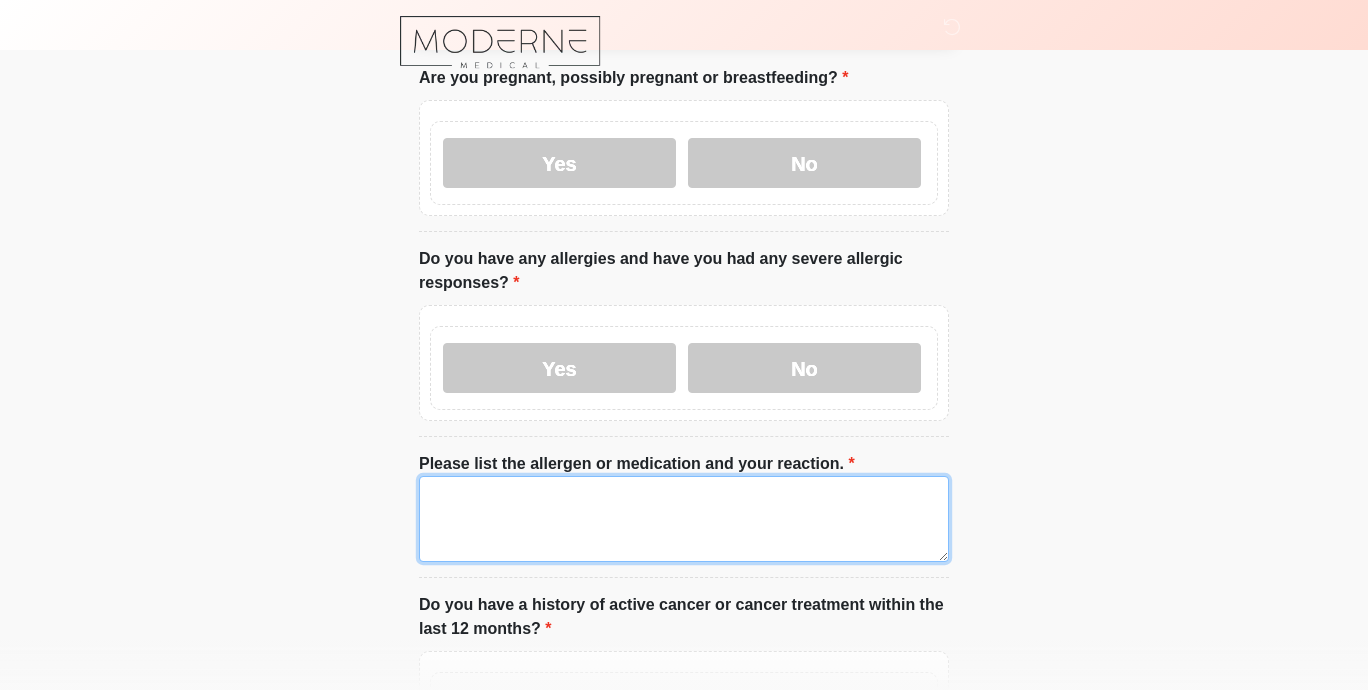 click on "Please list the allergen or medication and your reaction." at bounding box center [684, 519] 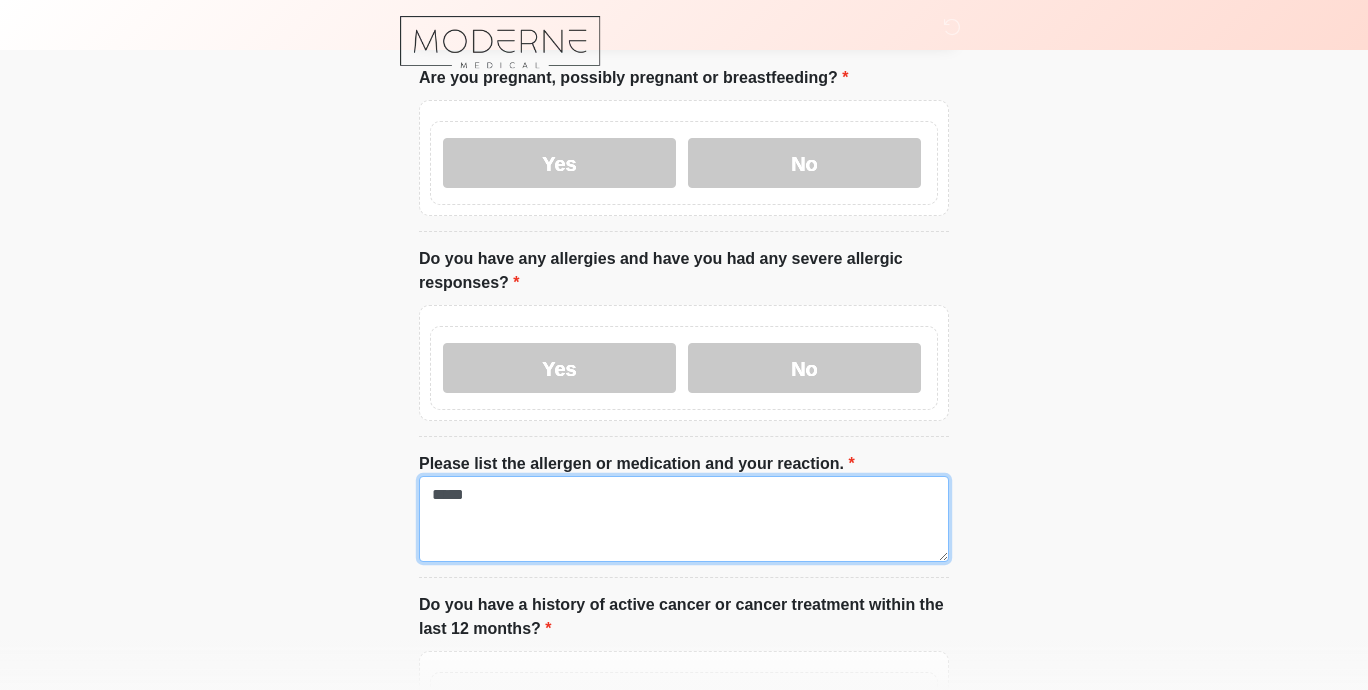type on "*****" 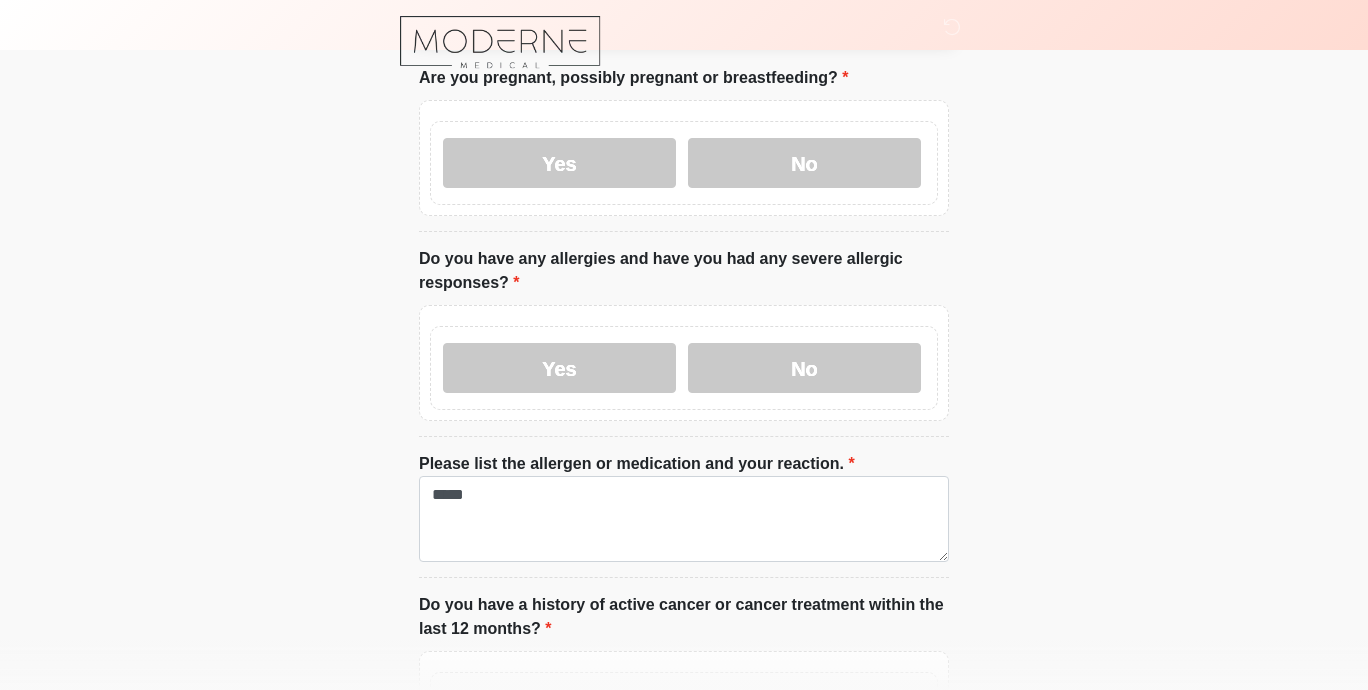 click on "Are you pregnant, possibly pregnant or breastfeeding?
Are you pregnant, possibly pregnant or breastfeeding?
Yes
No
Do you have any allergies and have you had any severe allergic responses?
Do you have any allergies and have you had any severe allergic responses?
Yes
No
Please list the allergen or medication and your reaction.
Please list the allergen or medication and your reaction.
*****
Yes No Yes" at bounding box center [684, 1263] 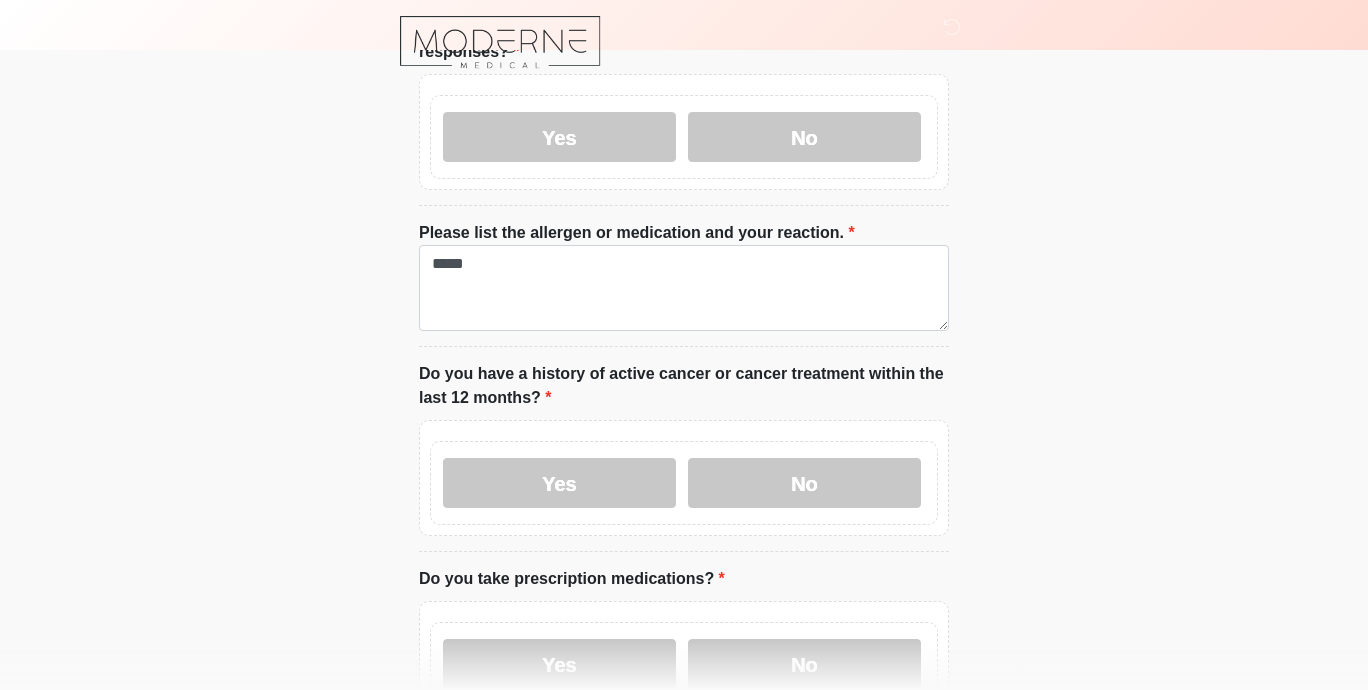 scroll, scrollTop: 361, scrollLeft: 0, axis: vertical 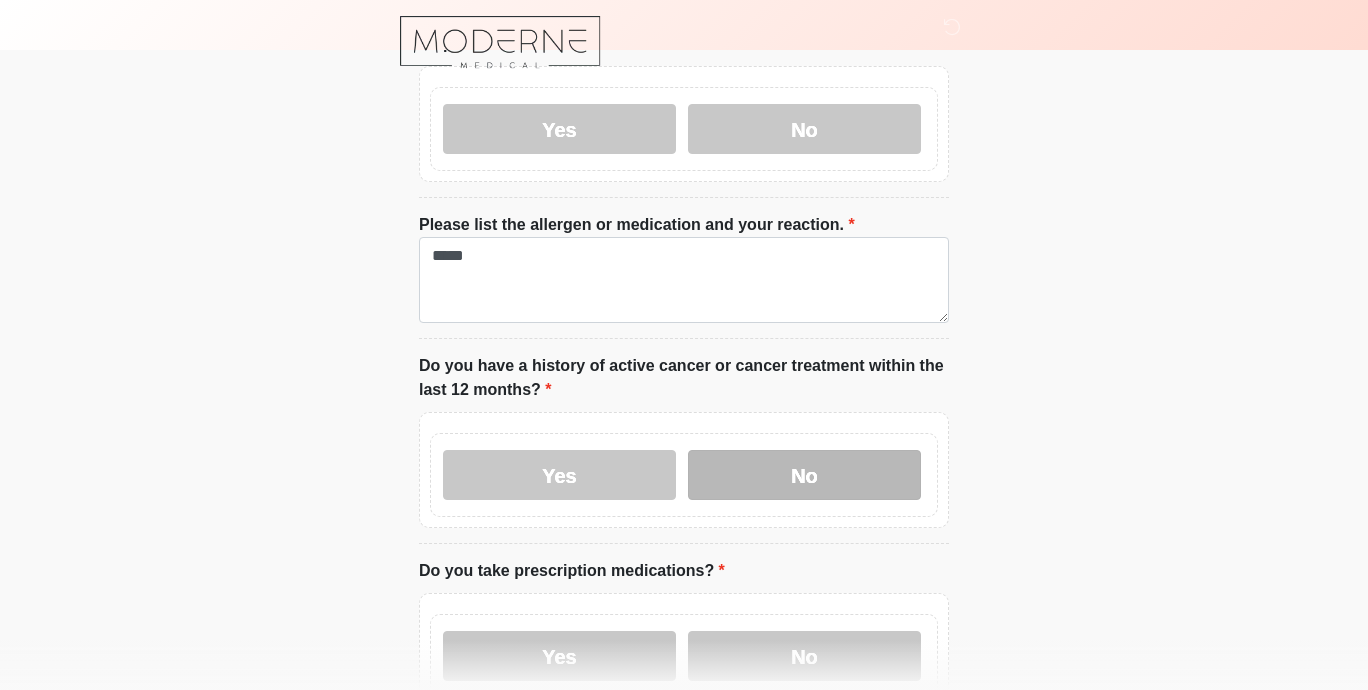 click on "No" at bounding box center (804, 475) 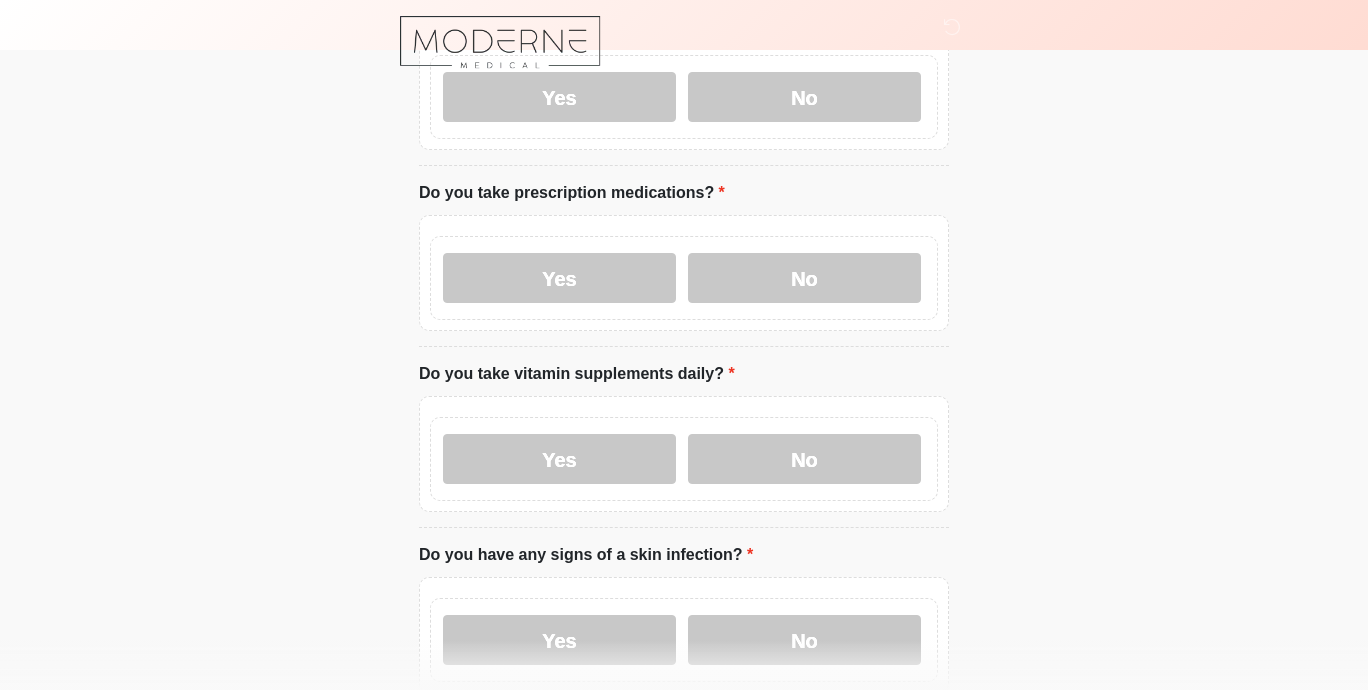 scroll, scrollTop: 741, scrollLeft: 0, axis: vertical 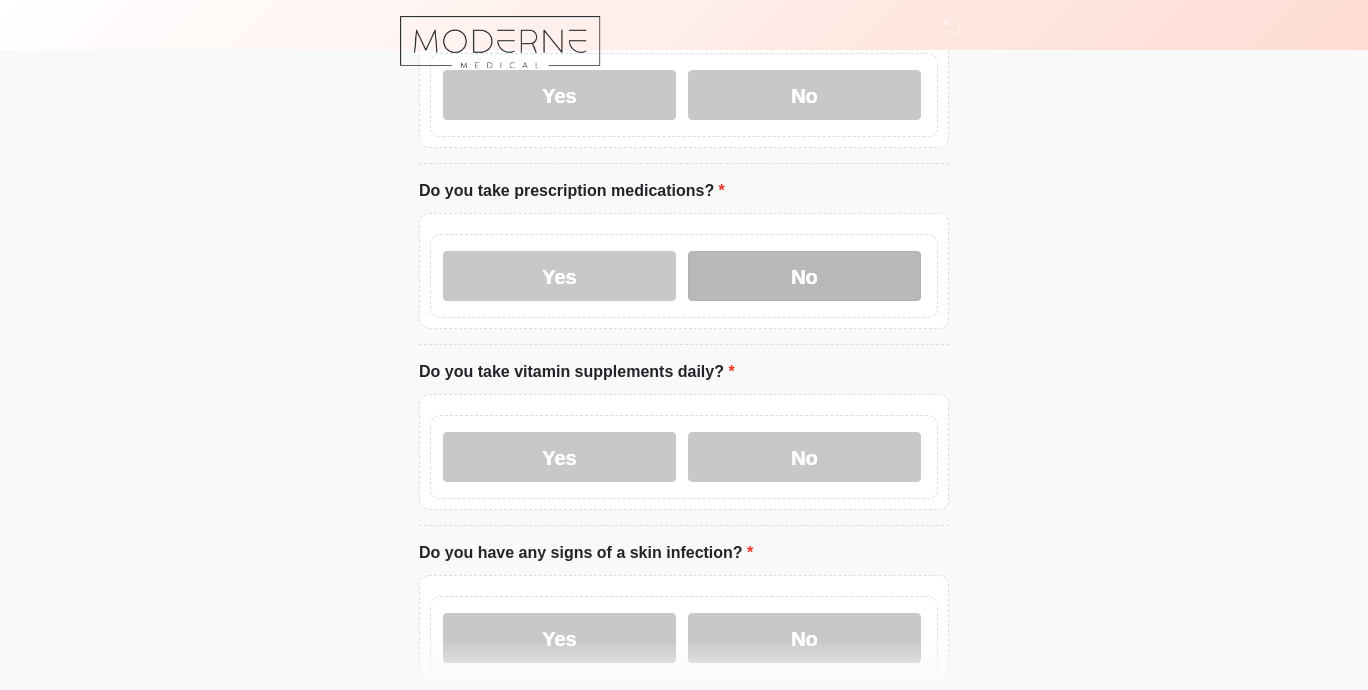 click on "No" at bounding box center (804, 276) 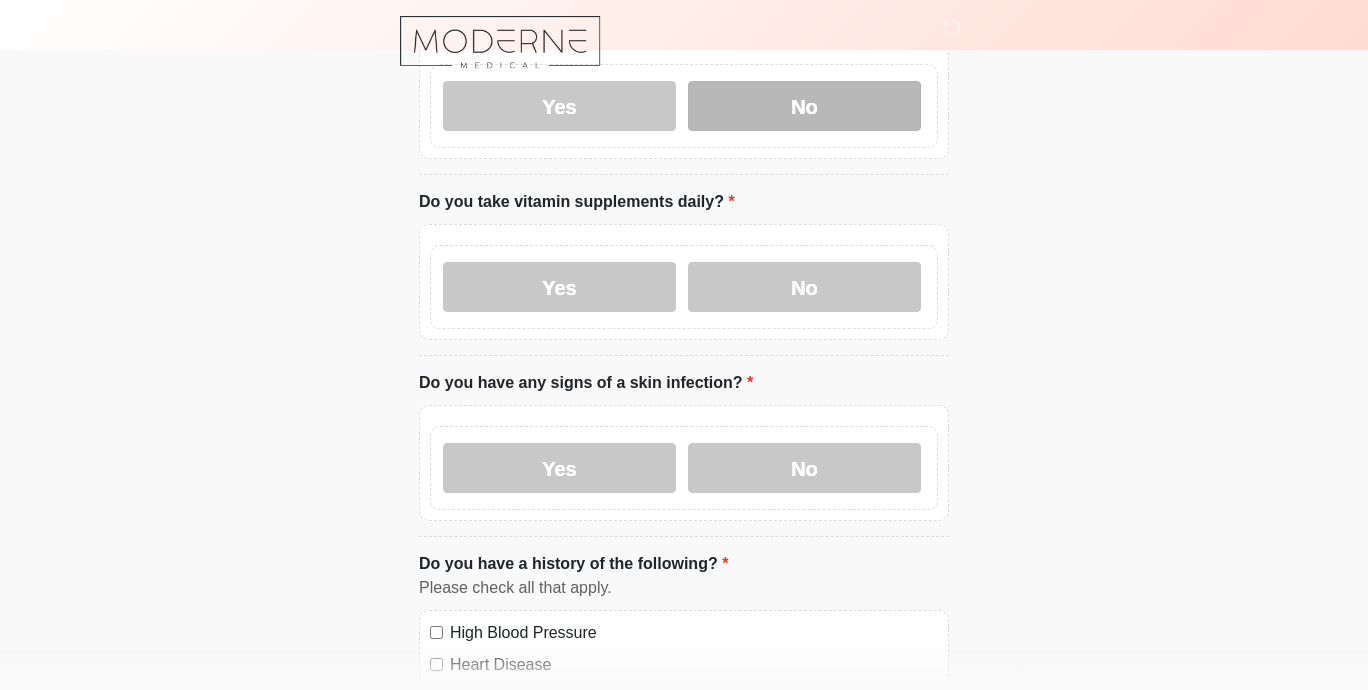 scroll, scrollTop: 916, scrollLeft: 0, axis: vertical 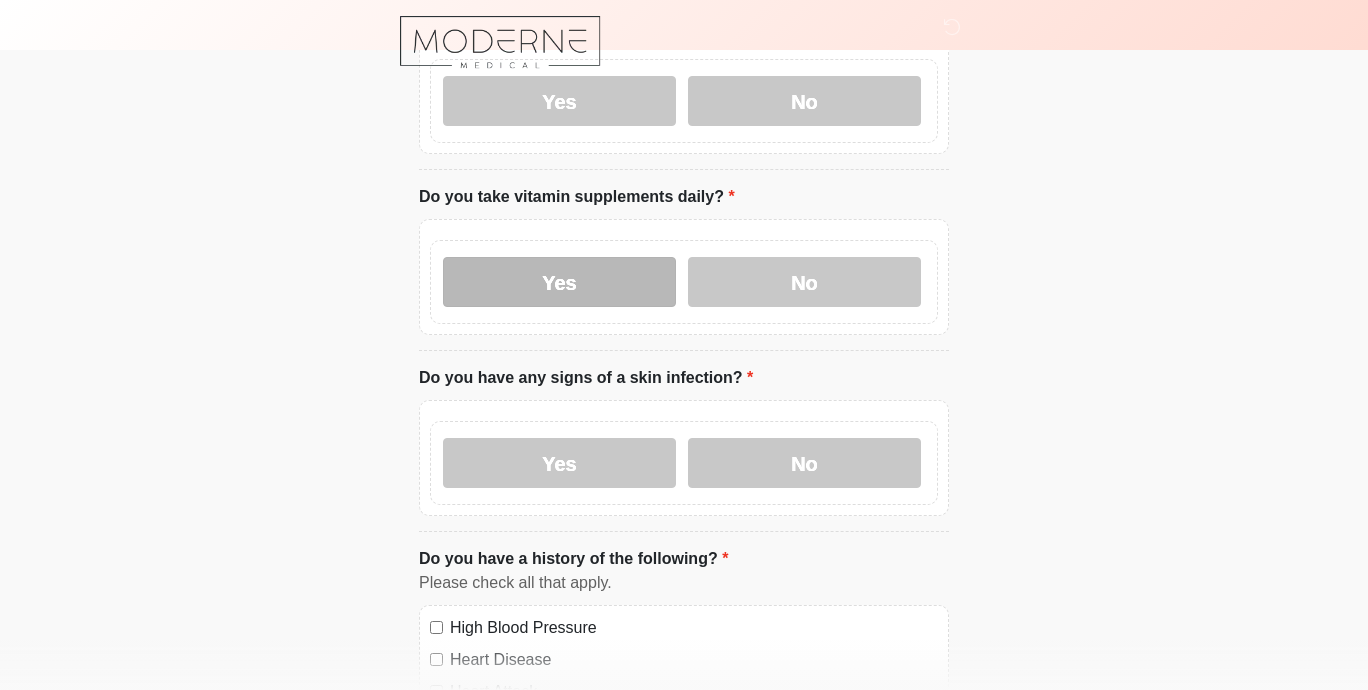 click on "Yes" at bounding box center [559, 282] 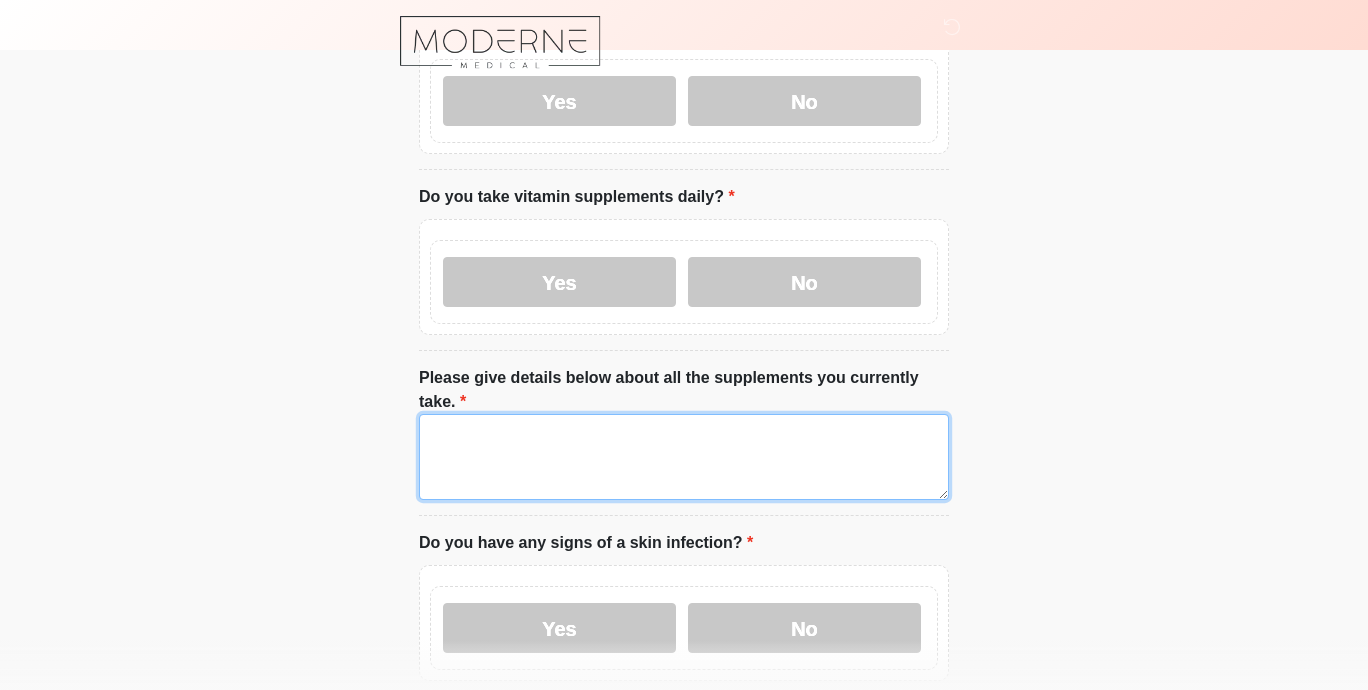 click on "Please give details below about all the supplements you currently take." at bounding box center [684, 457] 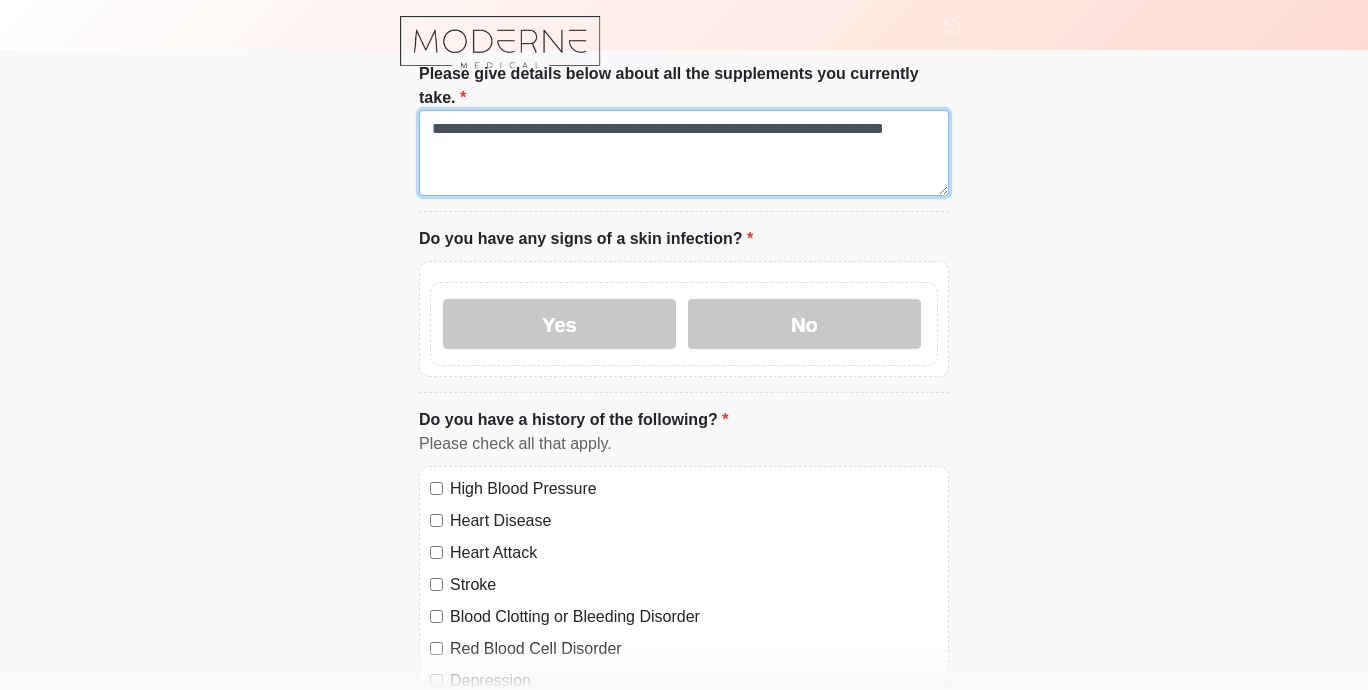 scroll, scrollTop: 1223, scrollLeft: 0, axis: vertical 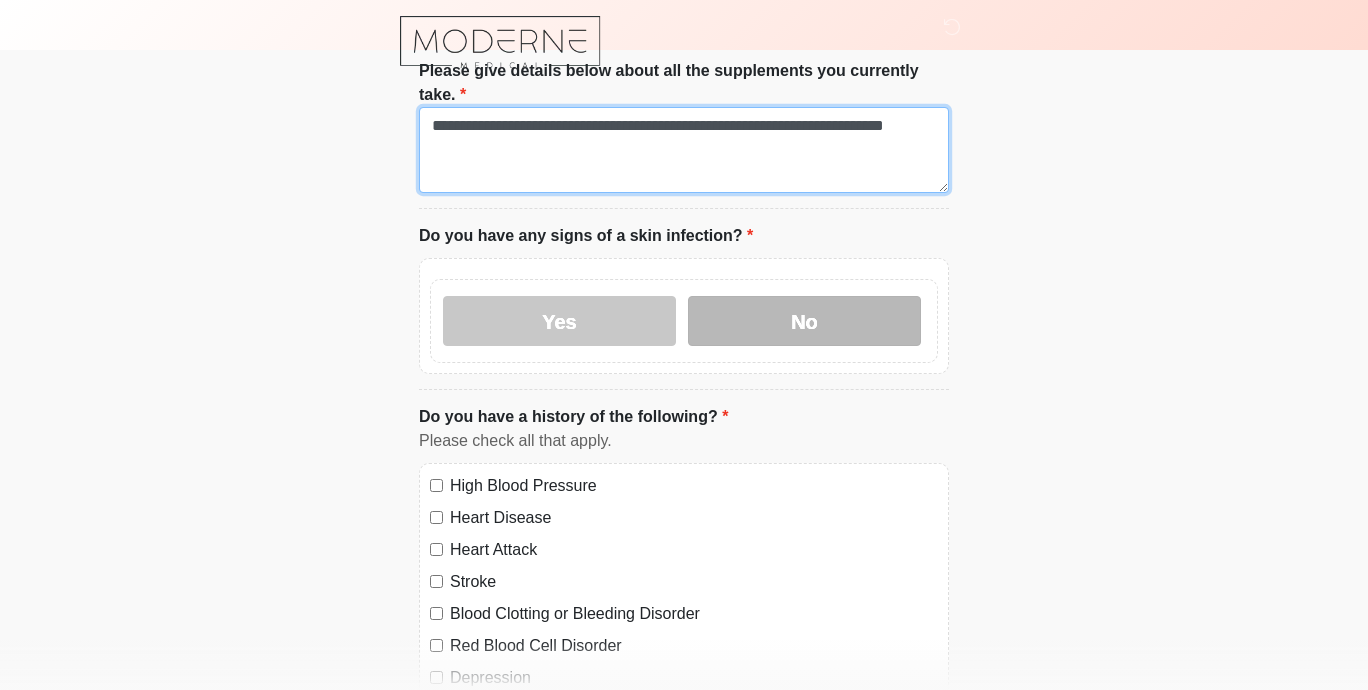 type on "**********" 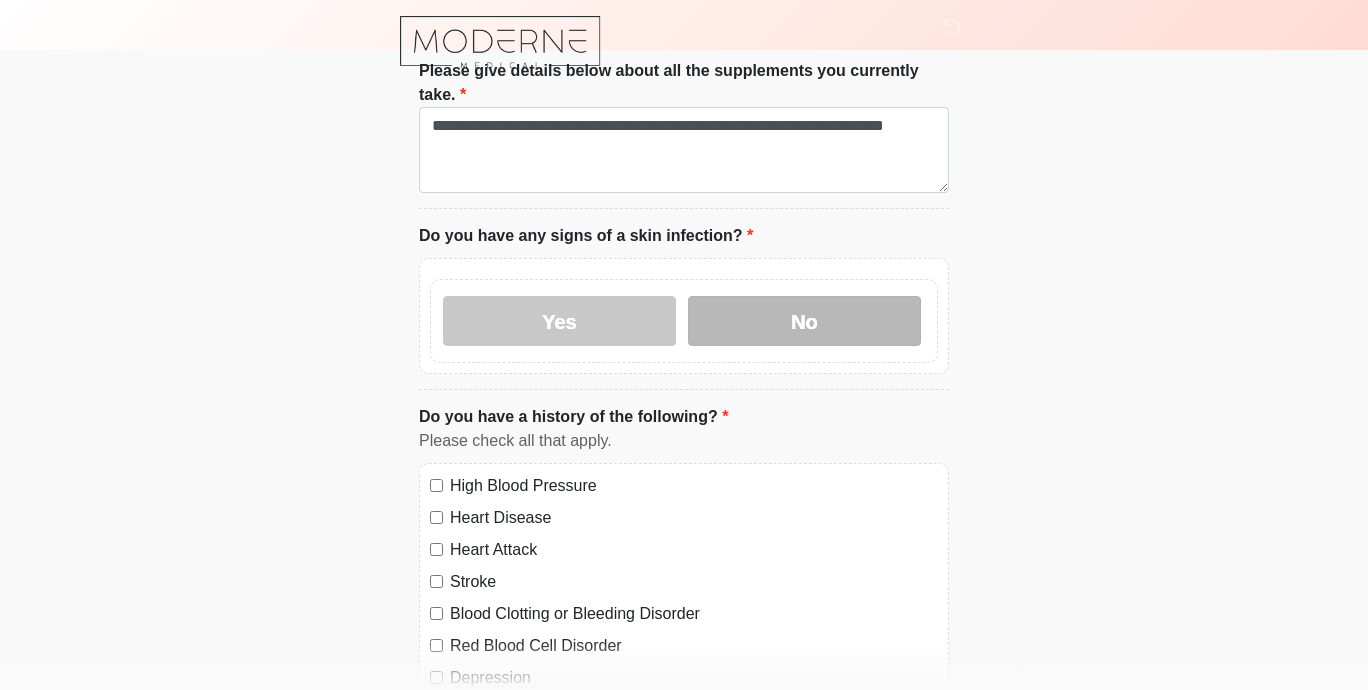 click on "No" at bounding box center (804, 321) 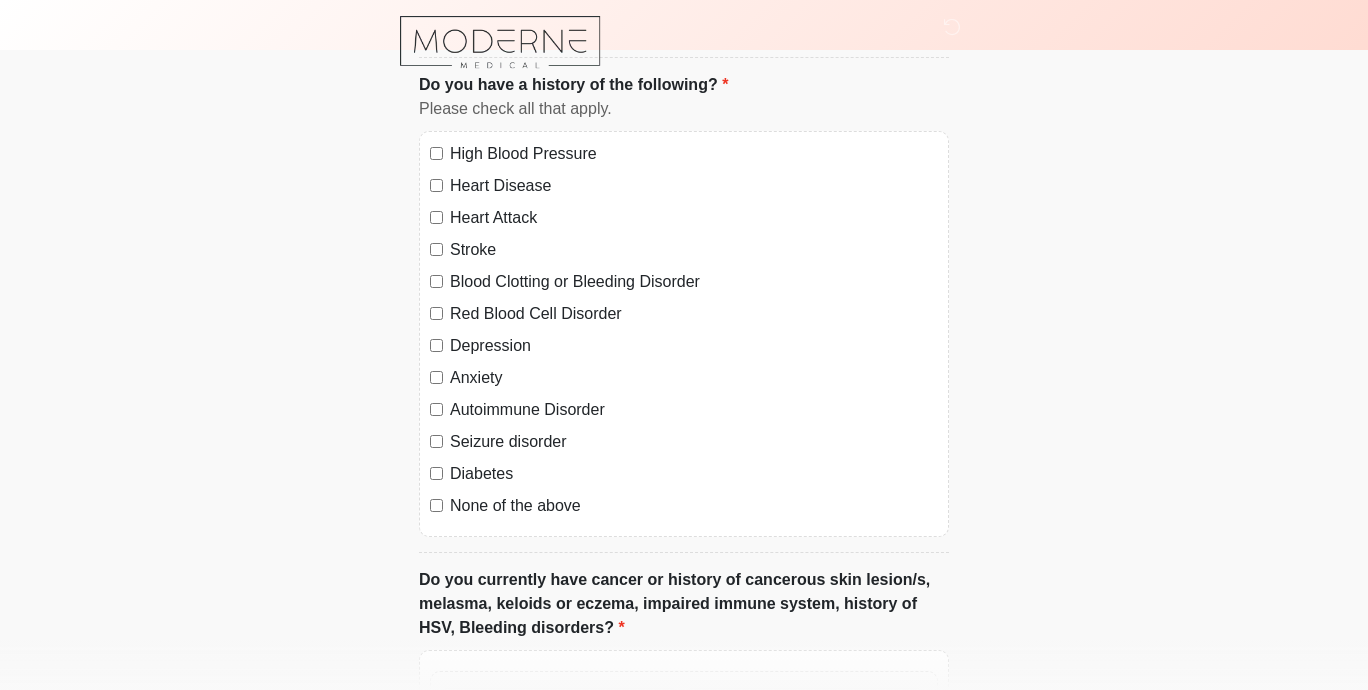scroll, scrollTop: 1557, scrollLeft: 0, axis: vertical 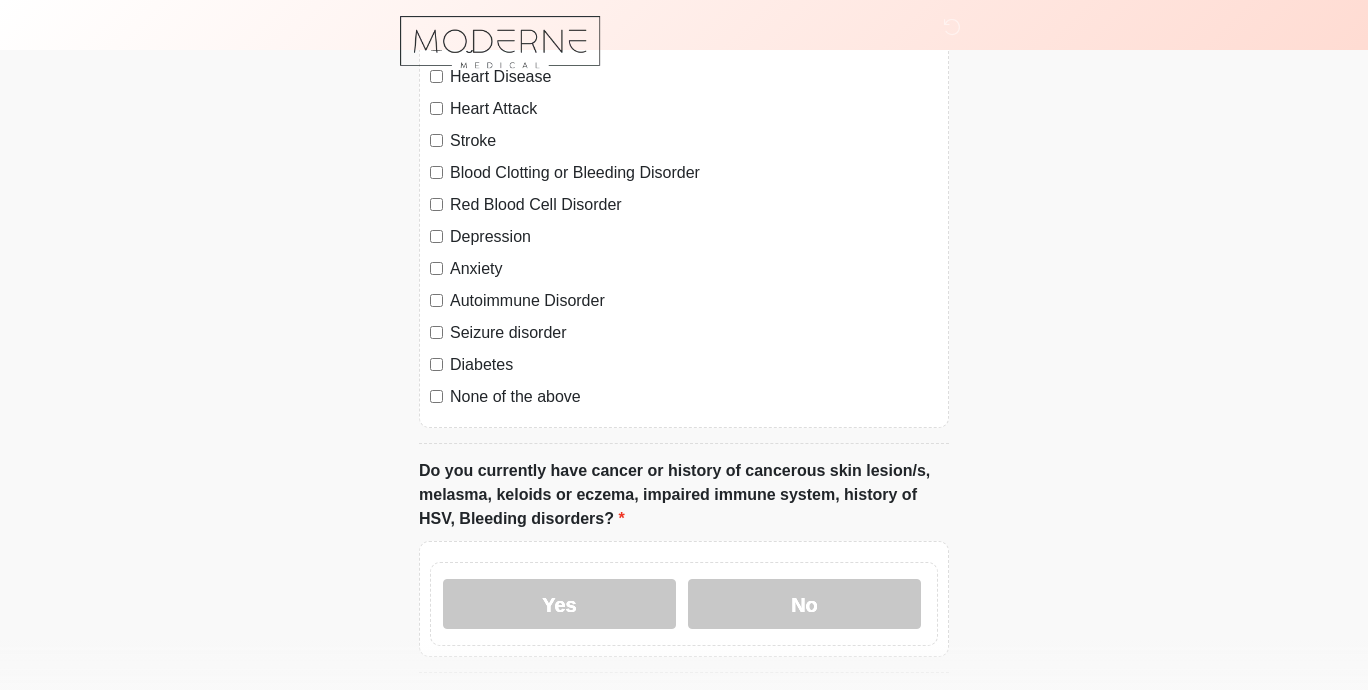 click on "None of the above" at bounding box center [694, 397] 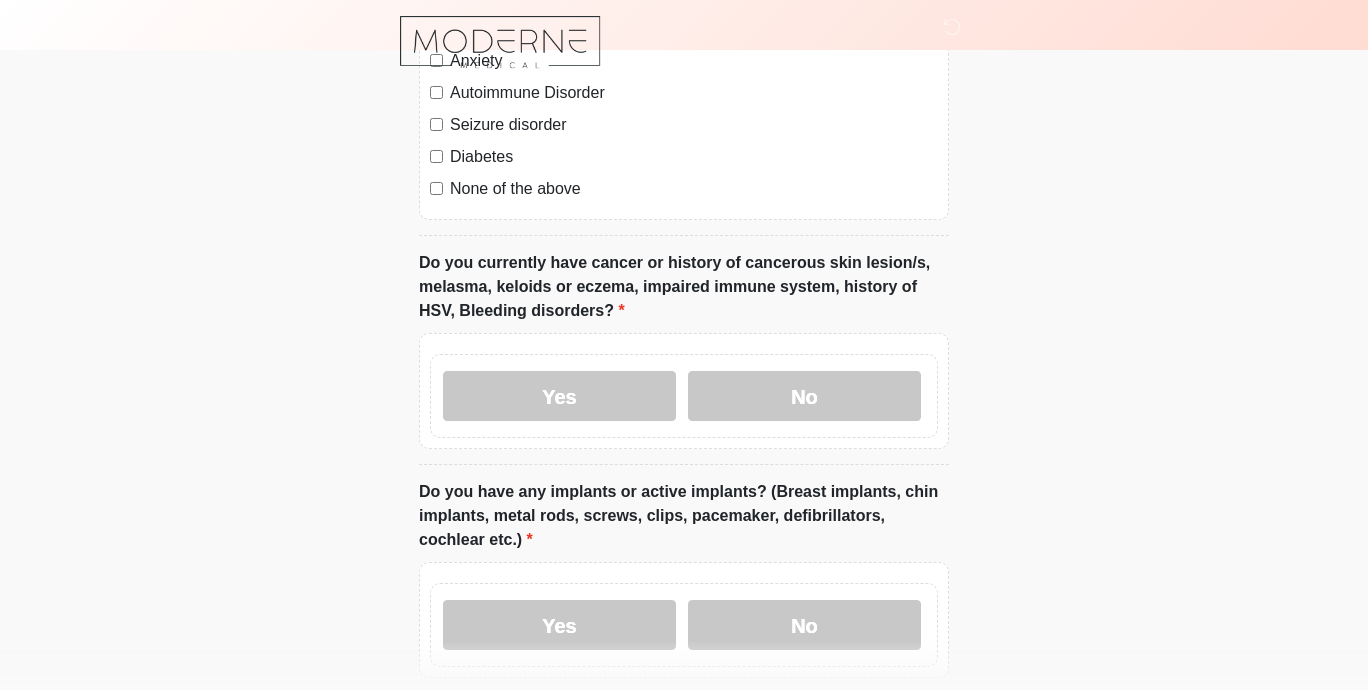 scroll, scrollTop: 1873, scrollLeft: 0, axis: vertical 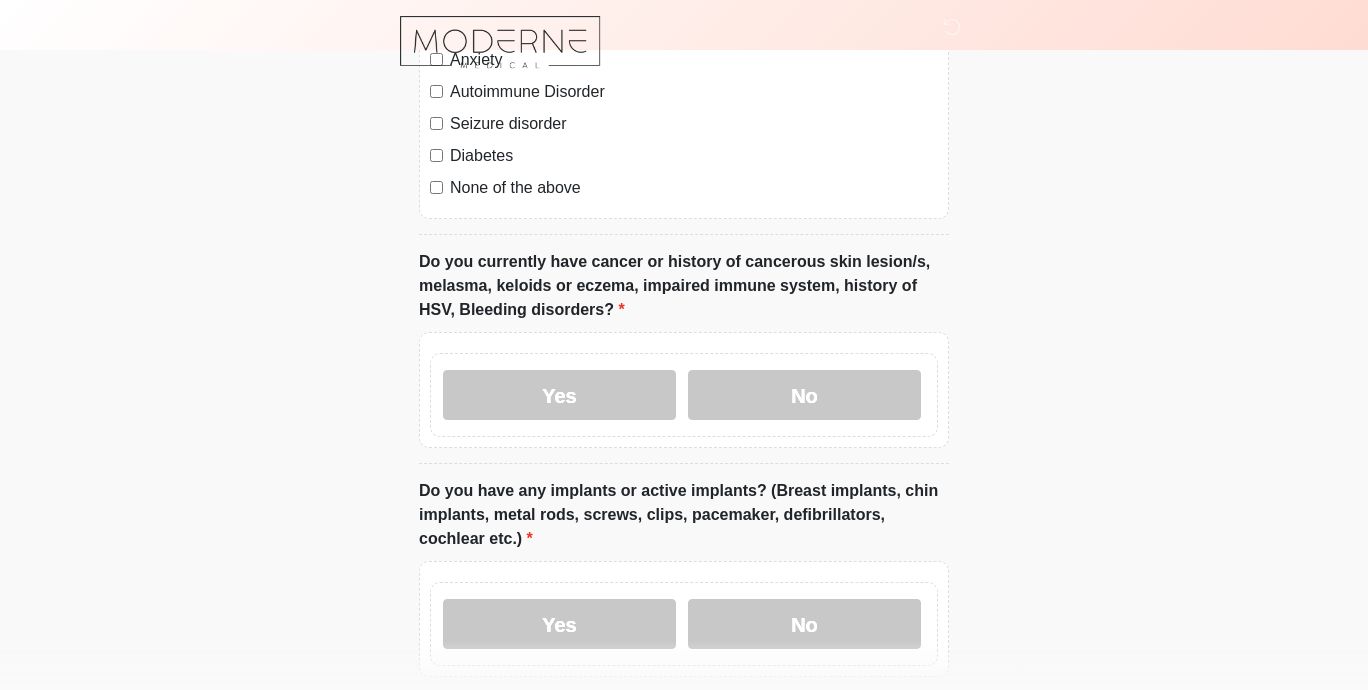 click on "No" at bounding box center [804, 395] 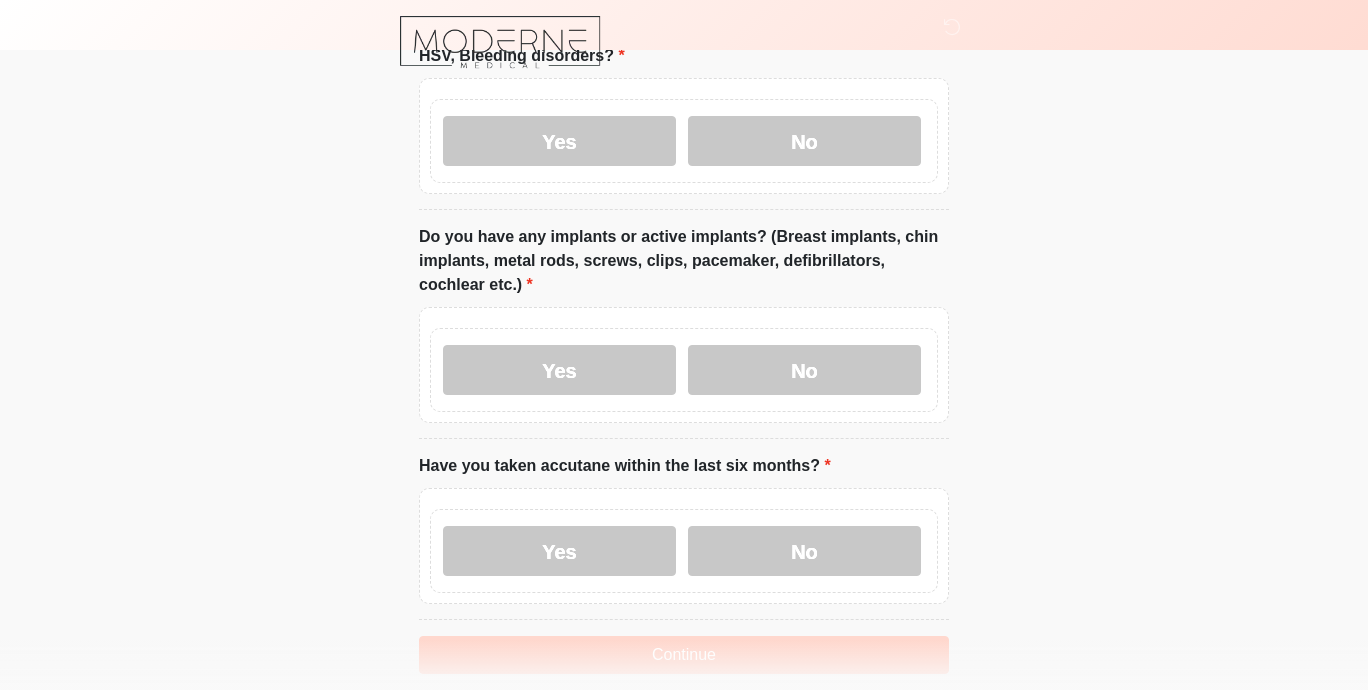 scroll, scrollTop: 2129, scrollLeft: 0, axis: vertical 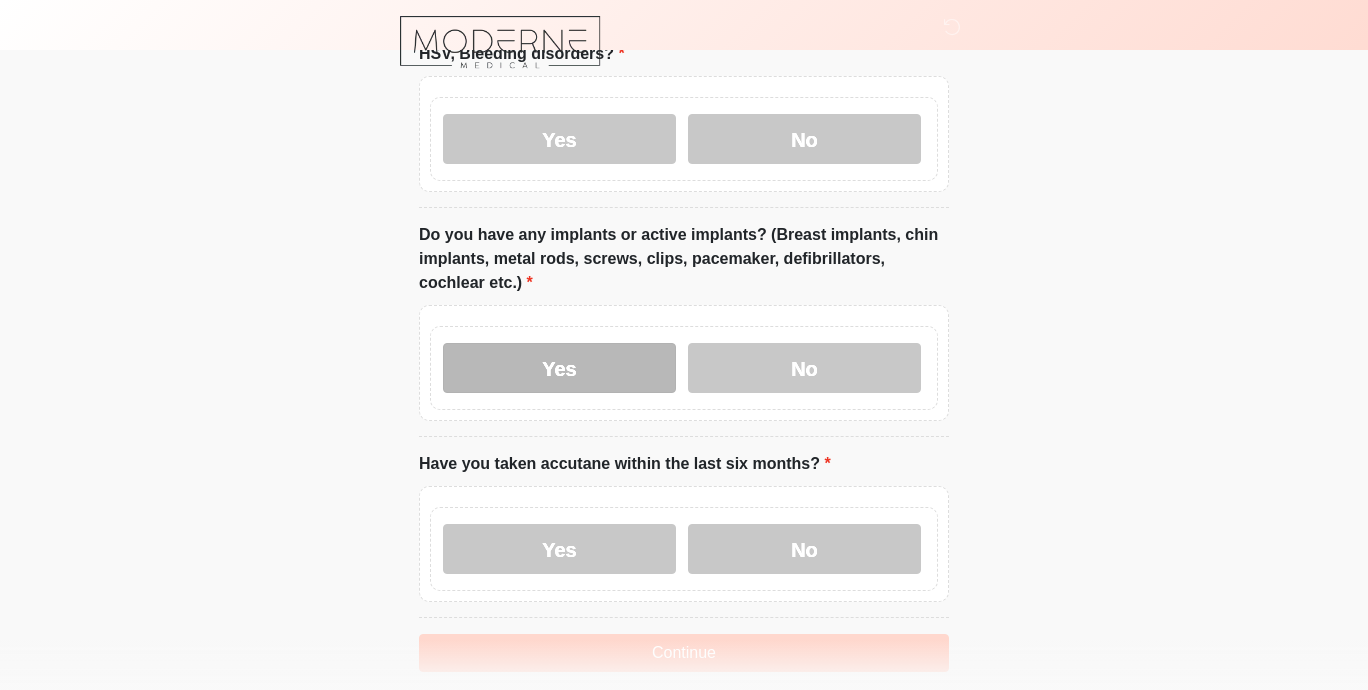 click on "Yes" at bounding box center (559, 368) 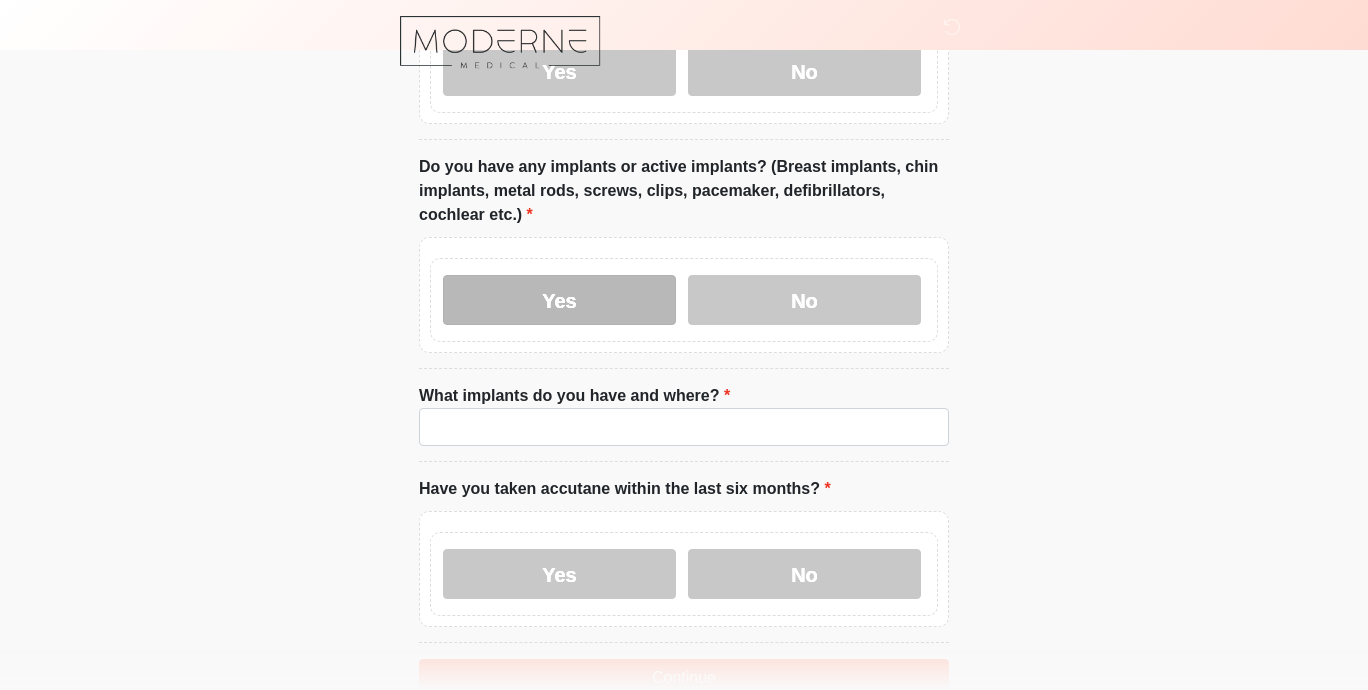 scroll, scrollTop: 2236, scrollLeft: 0, axis: vertical 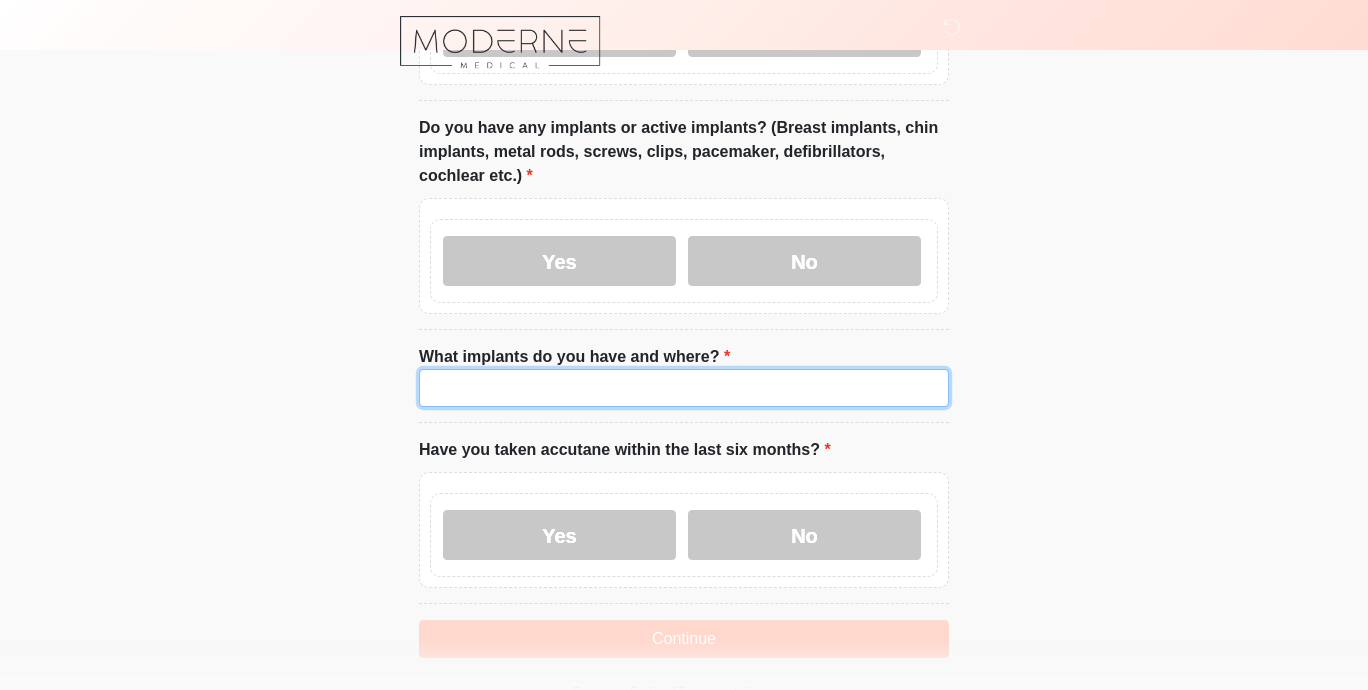 click on "What implants do you have and where?" at bounding box center [684, 388] 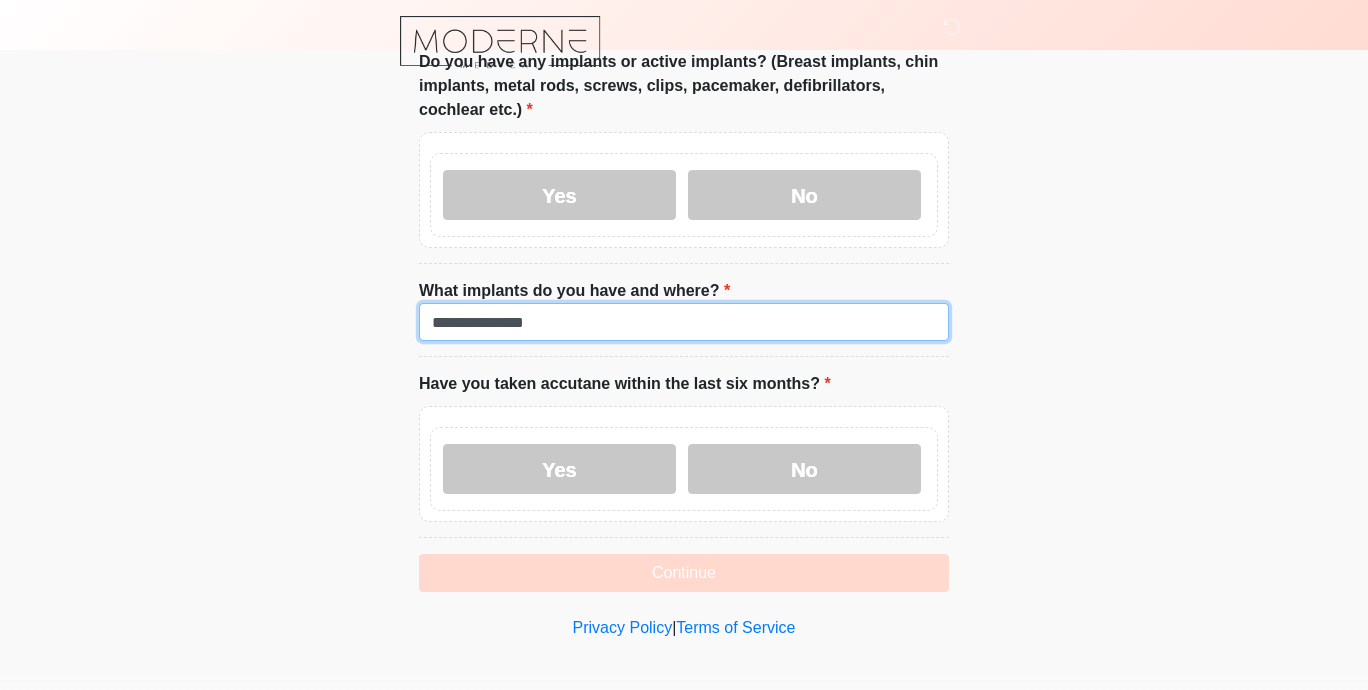 scroll, scrollTop: 2305, scrollLeft: 0, axis: vertical 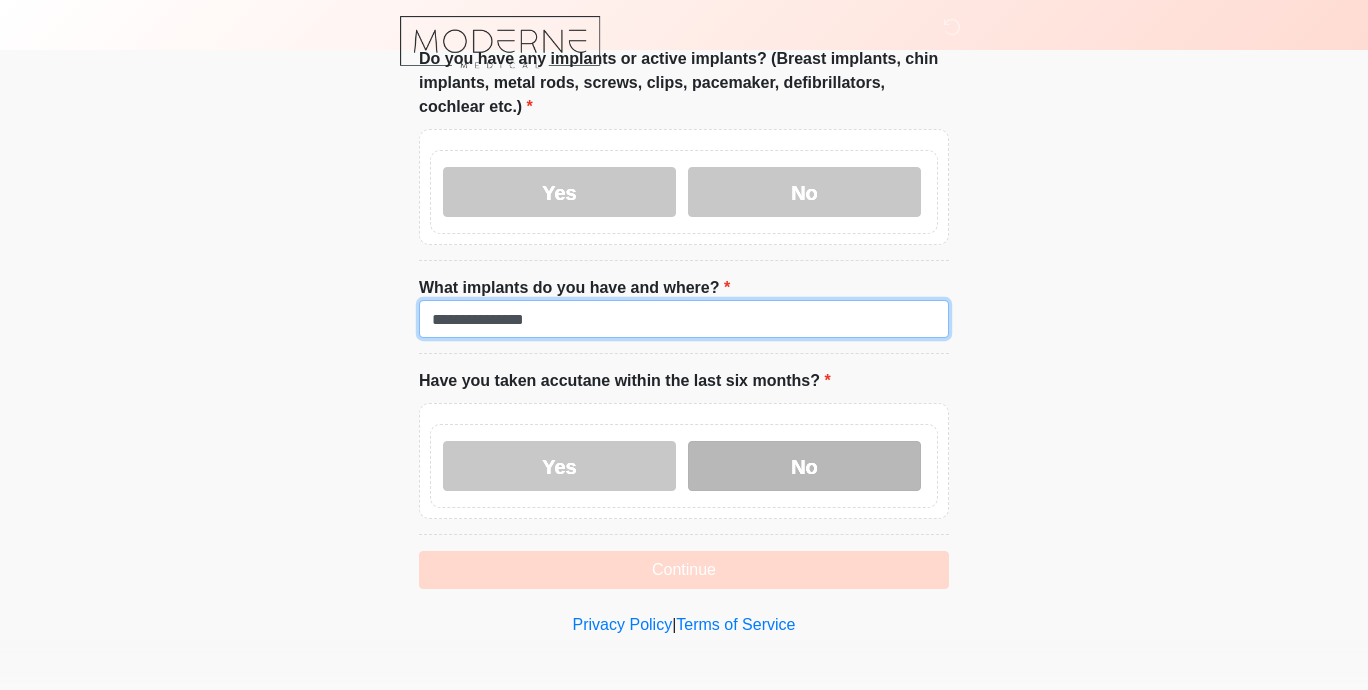 type on "**********" 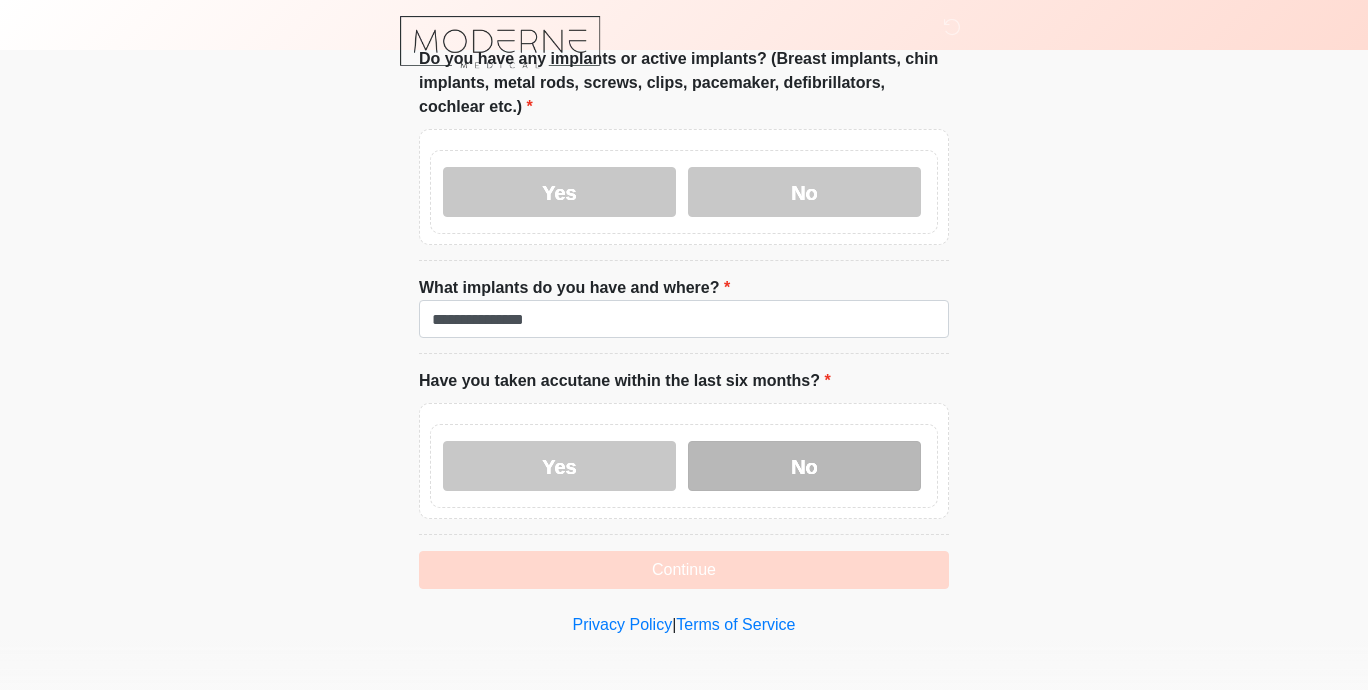 click on "No" at bounding box center (804, 466) 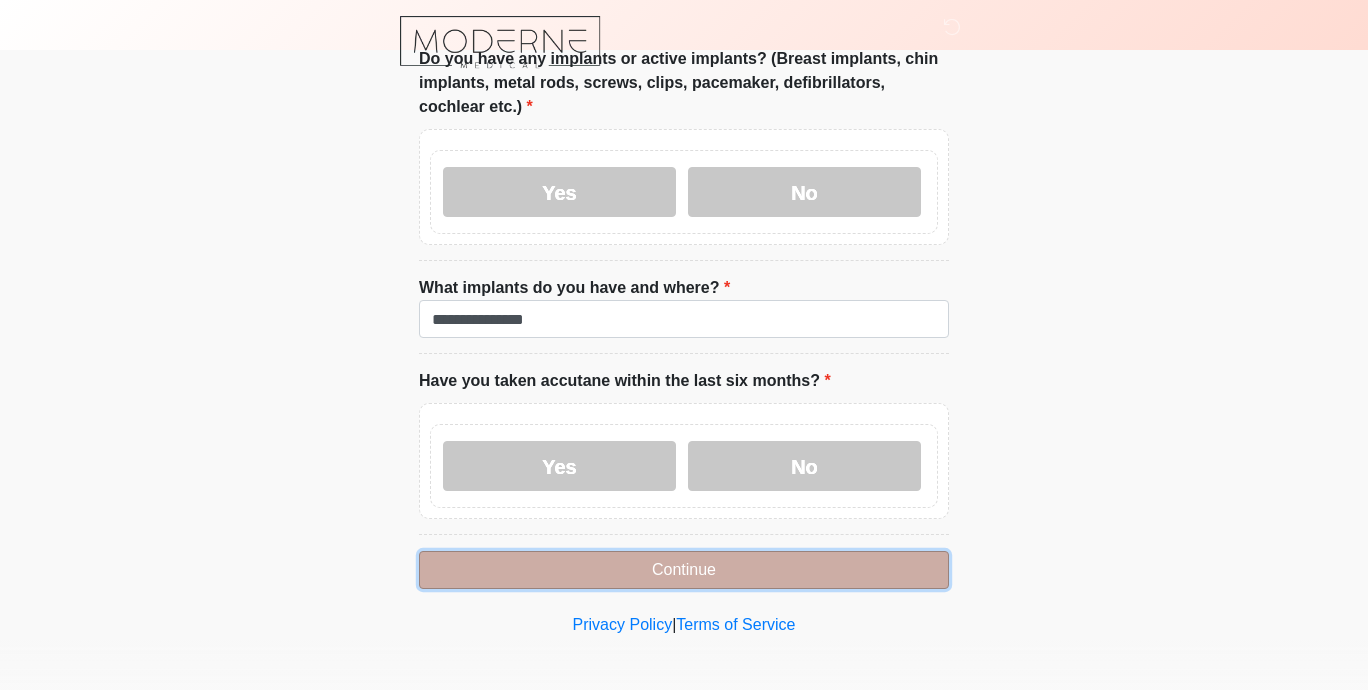 click on "Continue" at bounding box center [684, 570] 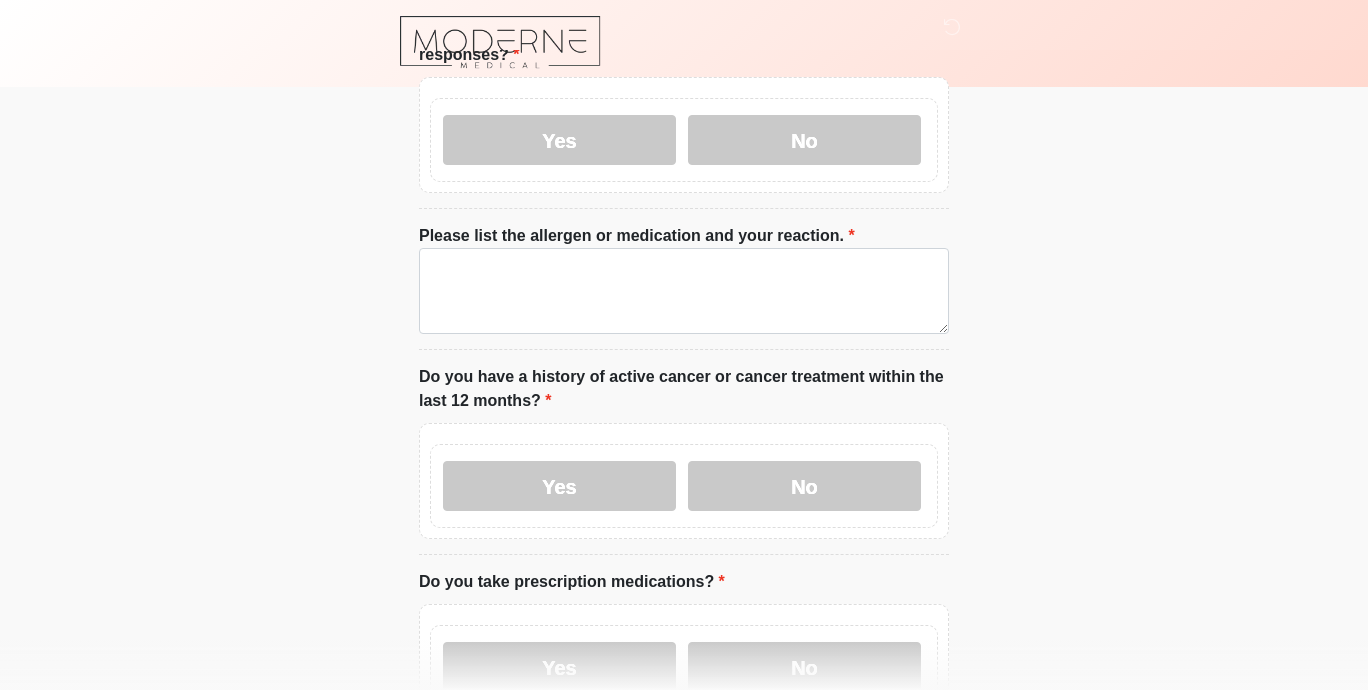 scroll, scrollTop: 0, scrollLeft: 0, axis: both 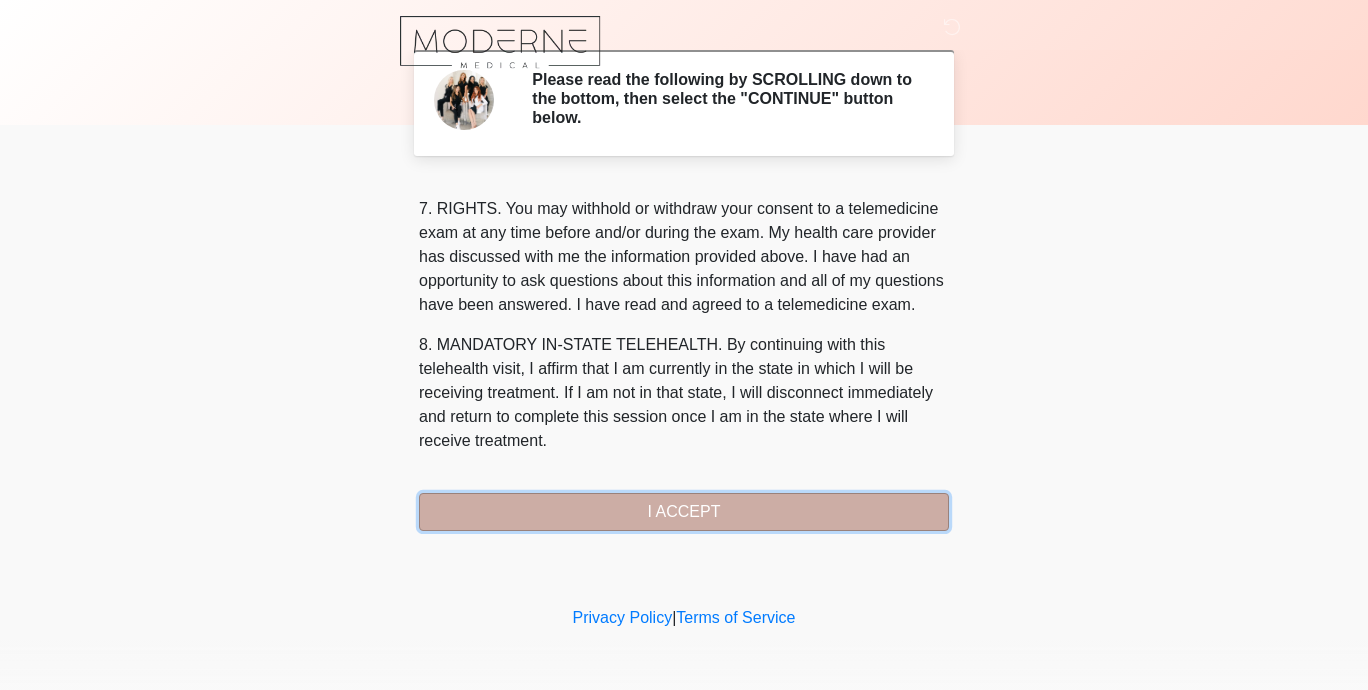 click on "I ACCEPT" at bounding box center (684, 512) 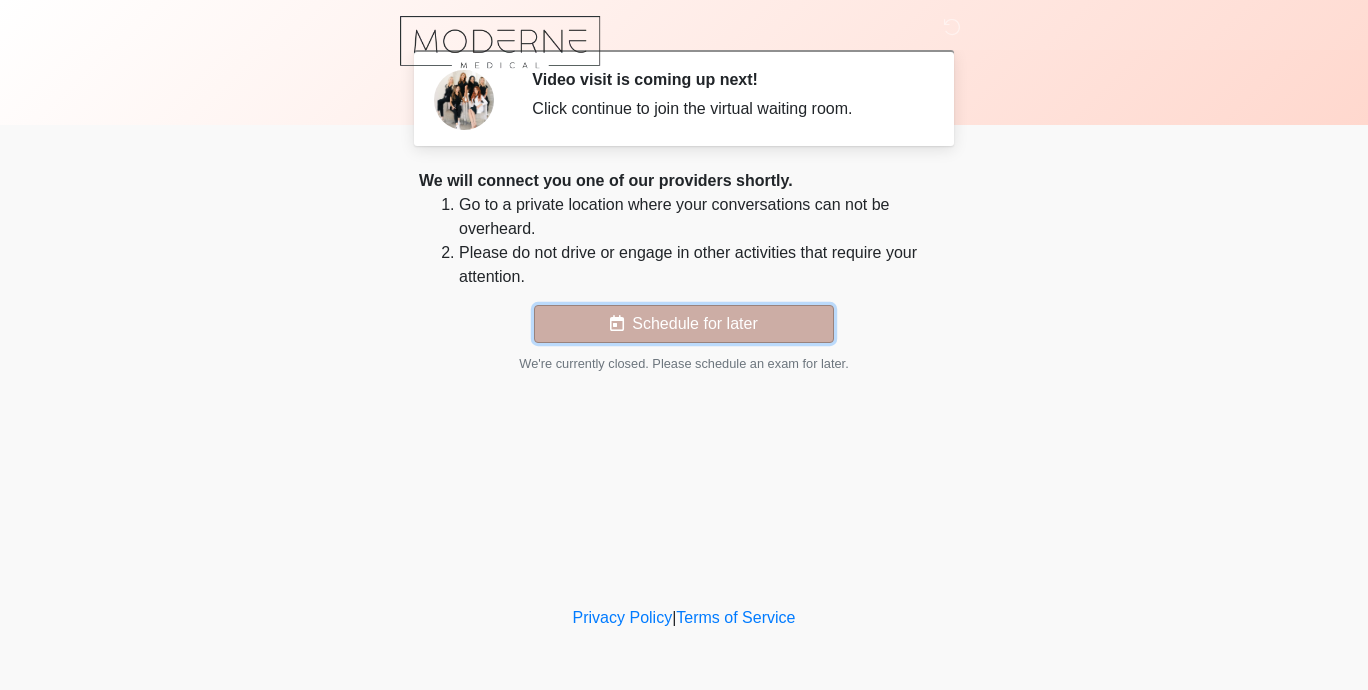 click on "Schedule for later" at bounding box center [684, 324] 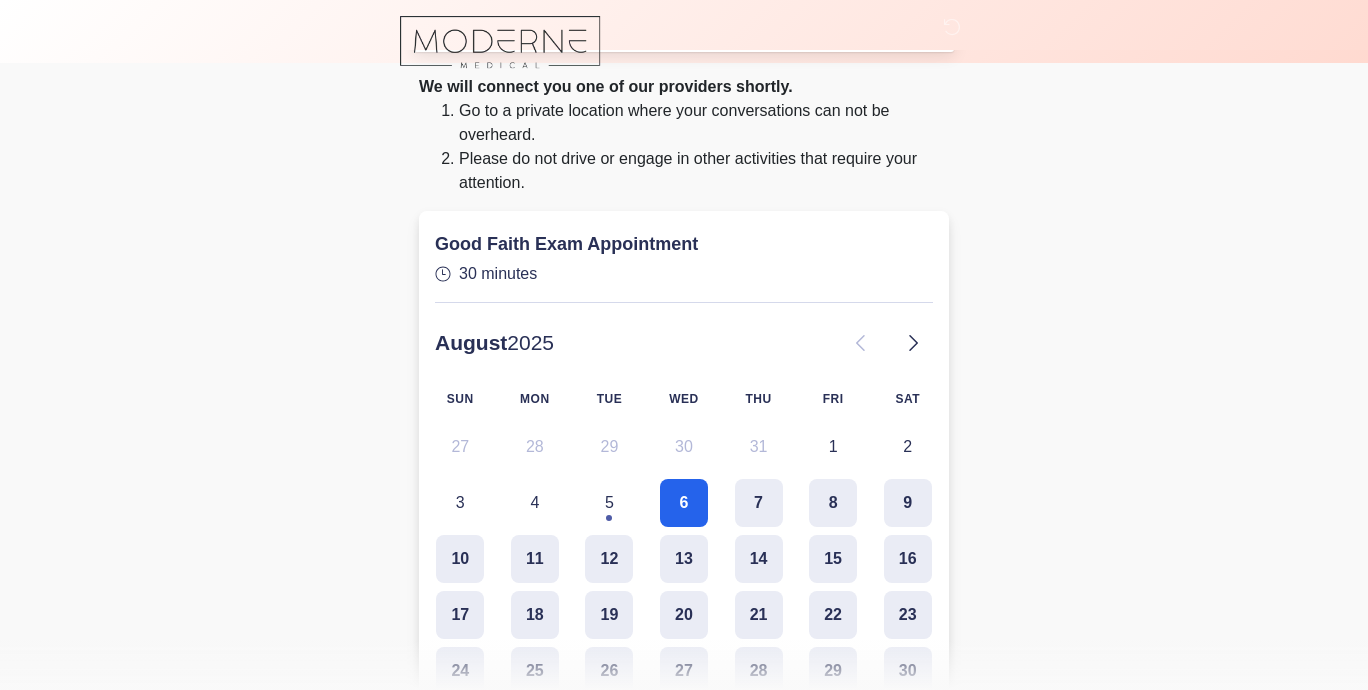 scroll, scrollTop: 117, scrollLeft: 0, axis: vertical 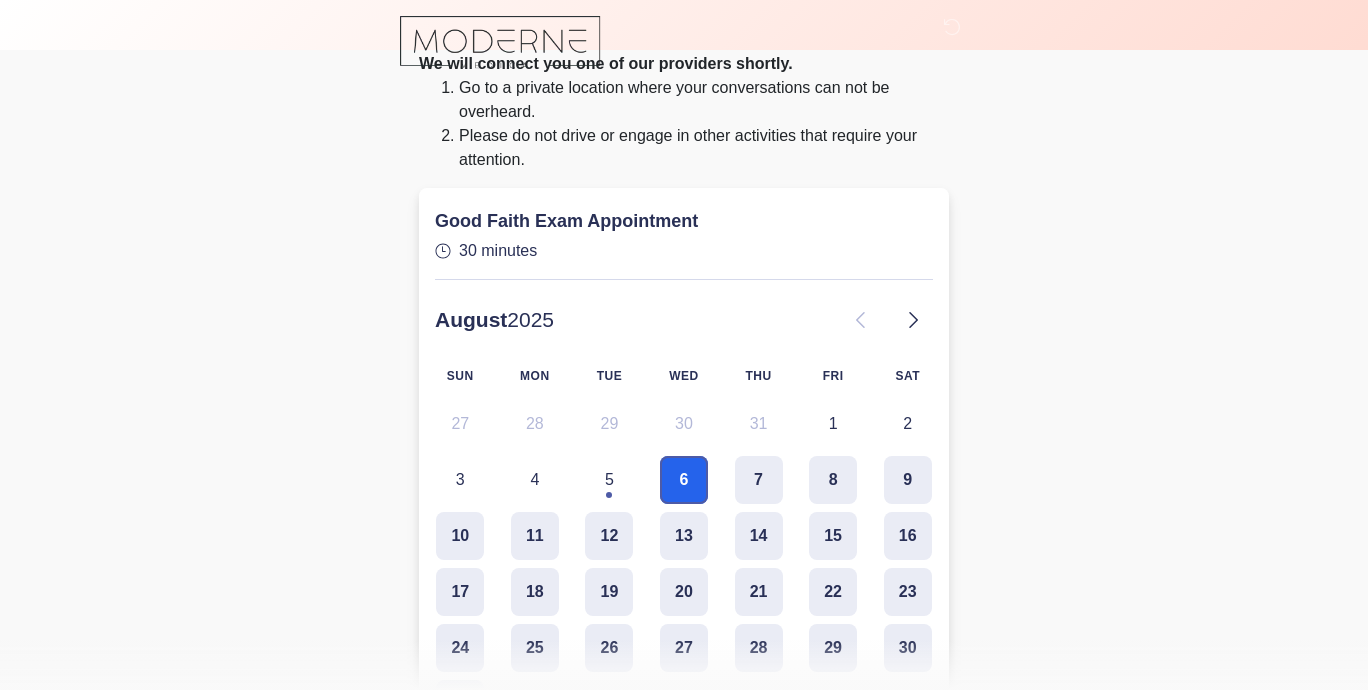 click on "6" at bounding box center (684, 480) 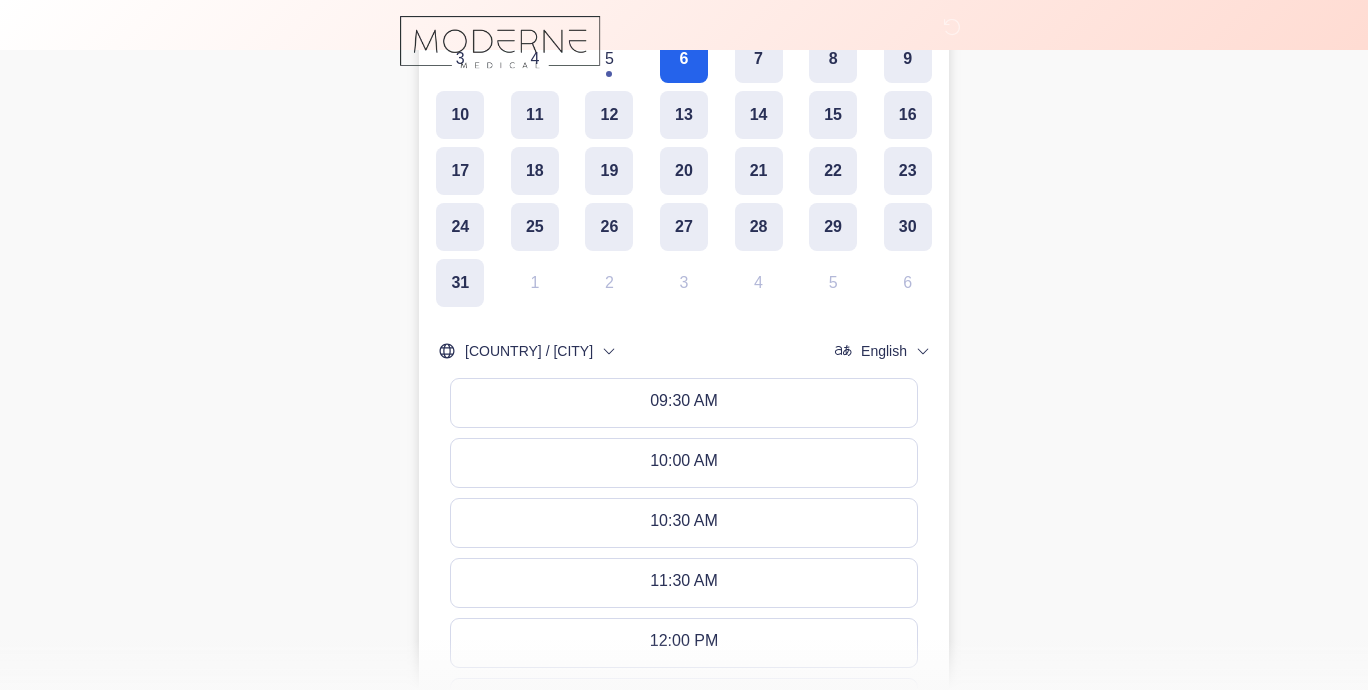 scroll, scrollTop: 539, scrollLeft: 0, axis: vertical 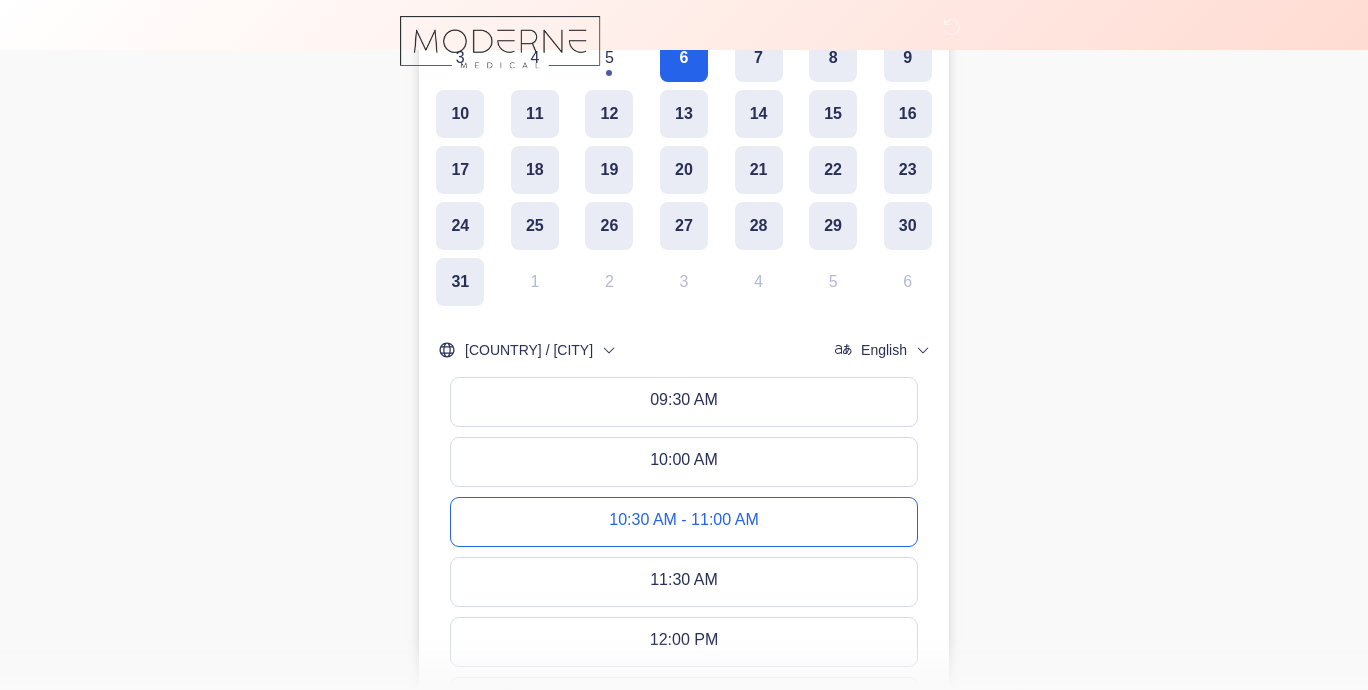 click on "10:30 AM - 11:00 AM" at bounding box center (683, 522) 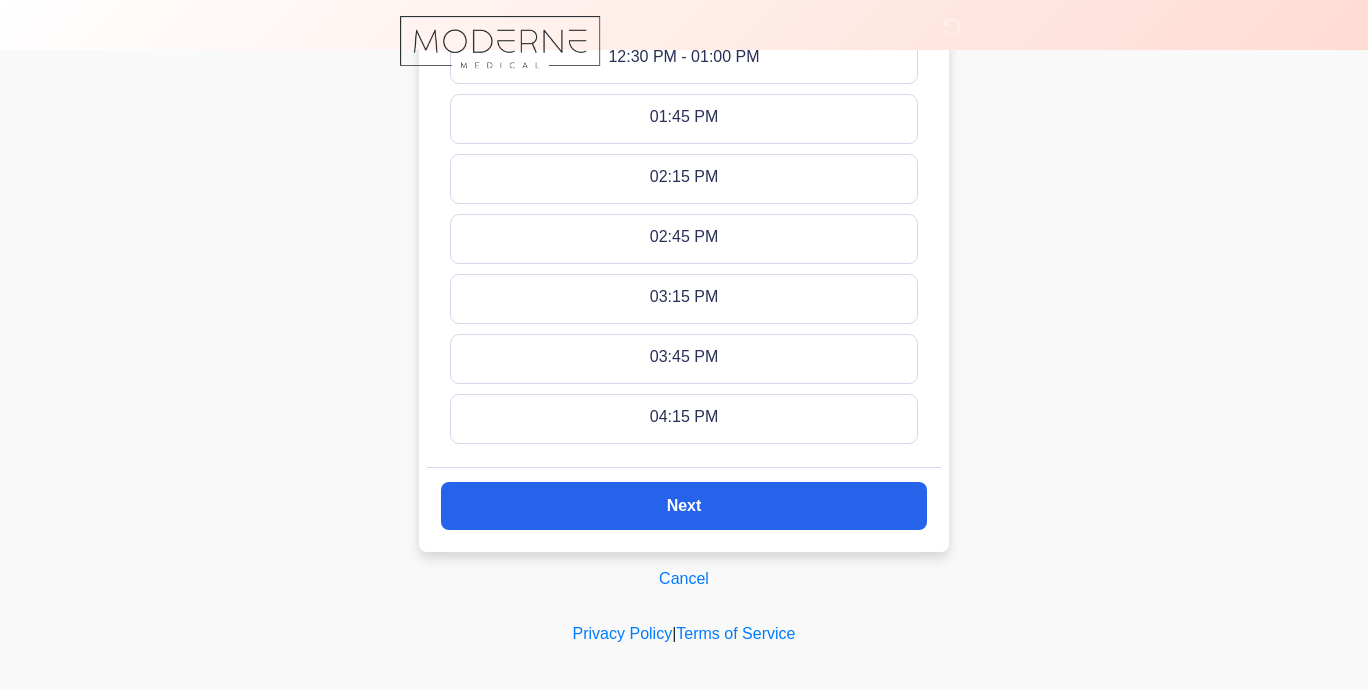 scroll, scrollTop: 1195, scrollLeft: 0, axis: vertical 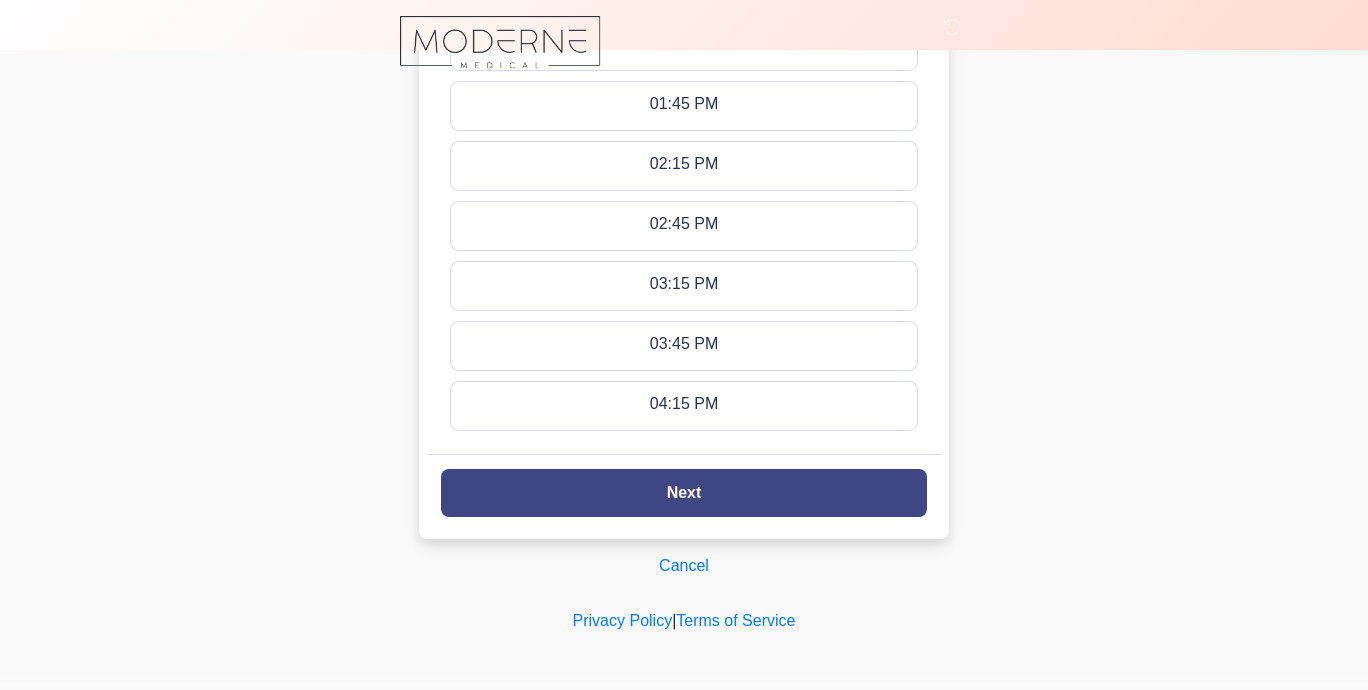 click on "Next" 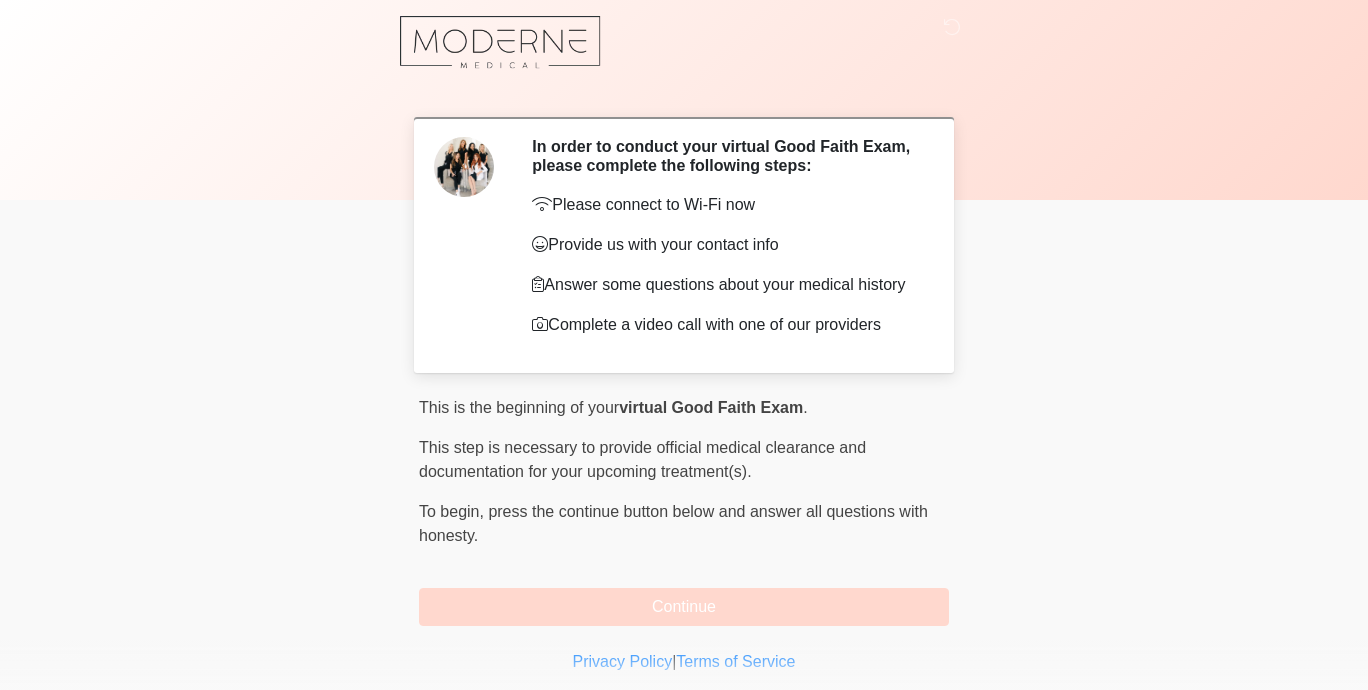 scroll, scrollTop: 0, scrollLeft: 0, axis: both 